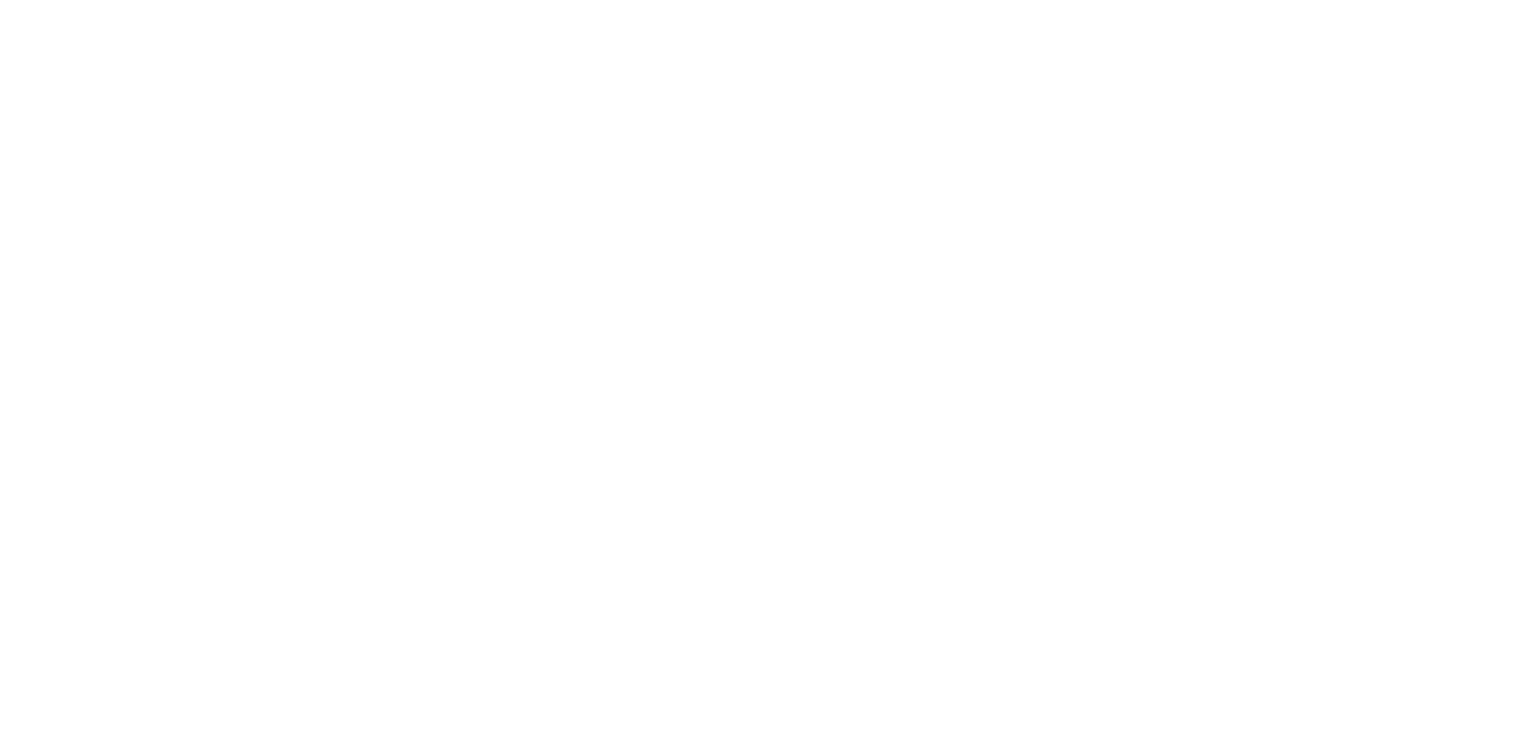 scroll, scrollTop: 0, scrollLeft: 0, axis: both 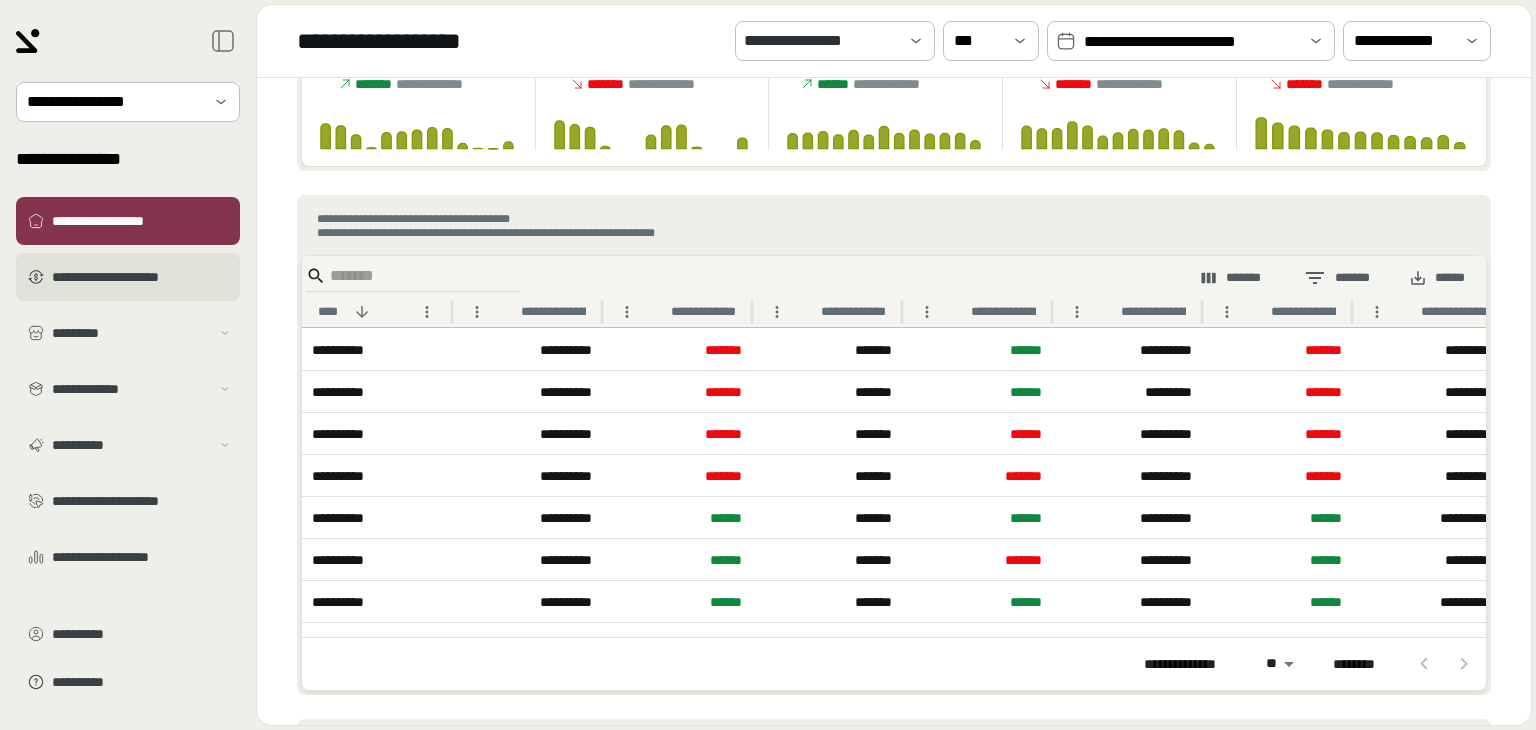 click on "**********" at bounding box center (142, 277) 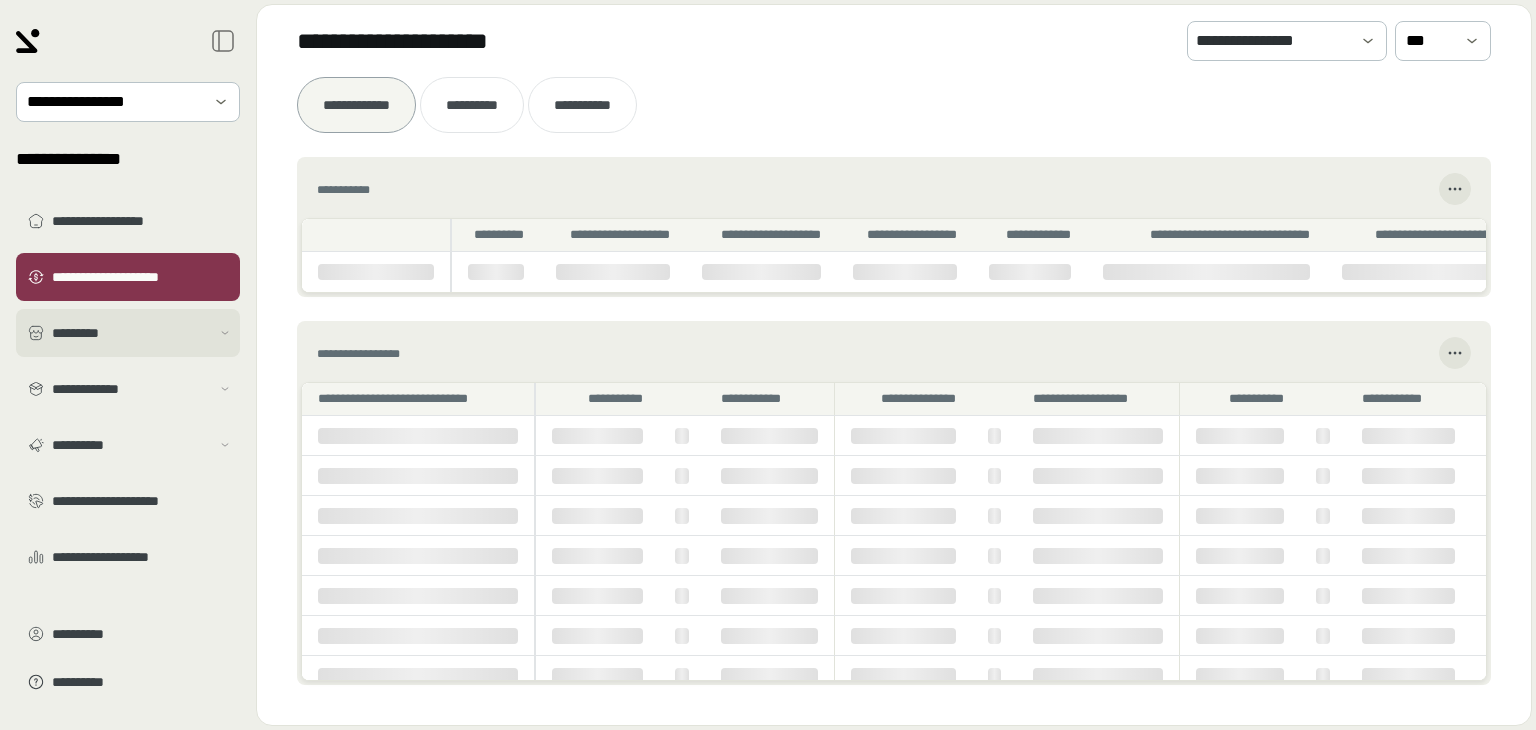 scroll, scrollTop: 0, scrollLeft: 0, axis: both 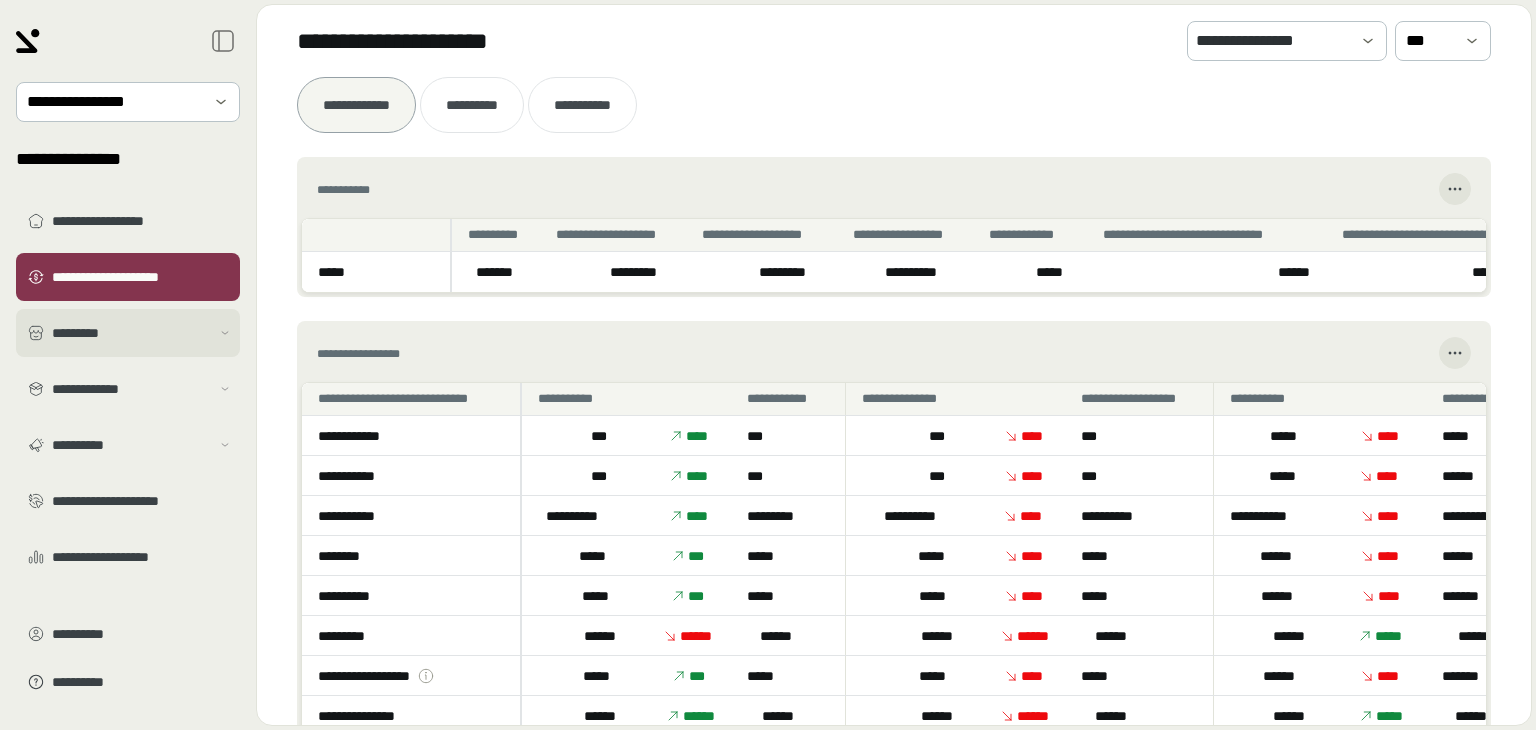 click on "*********" at bounding box center (131, 333) 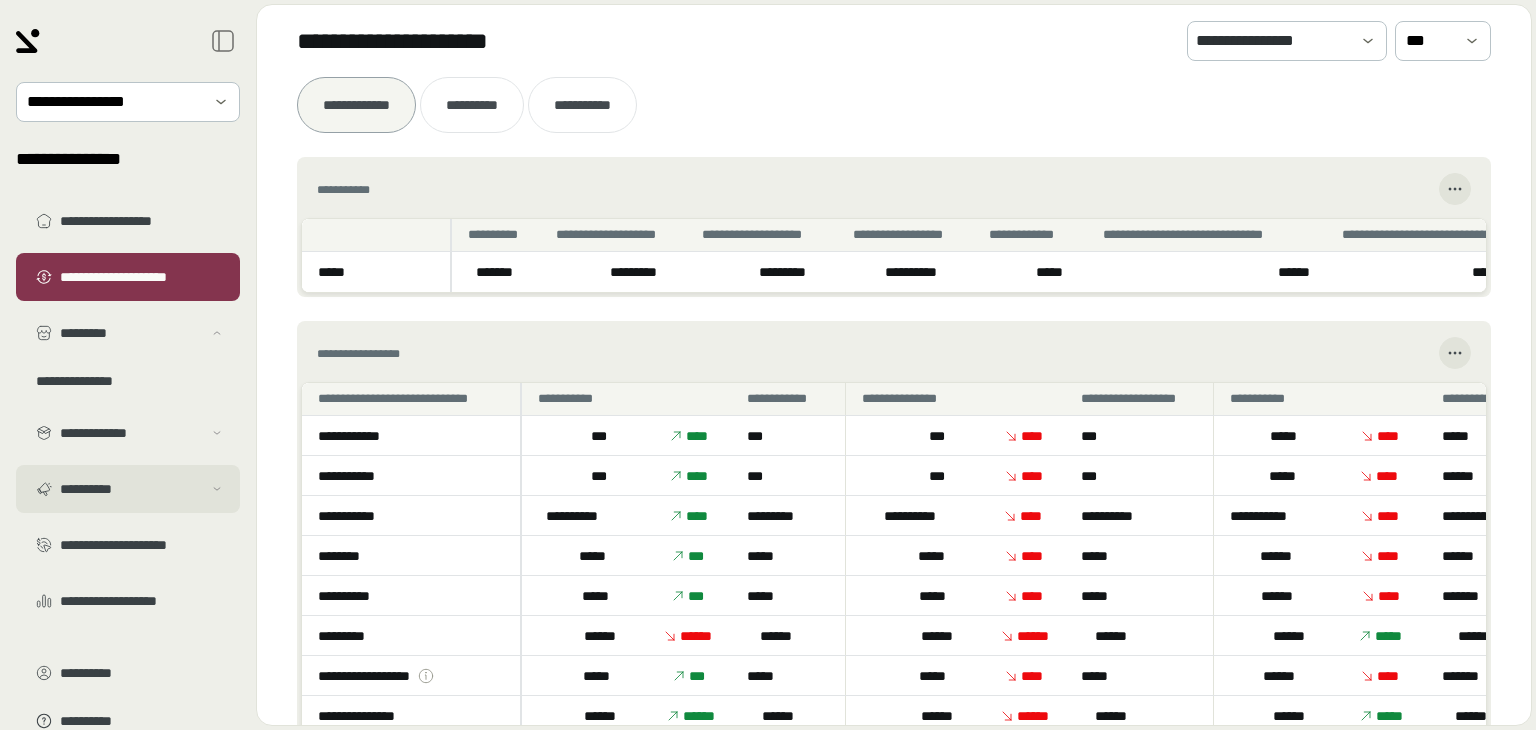 click on "**********" at bounding box center (131, 489) 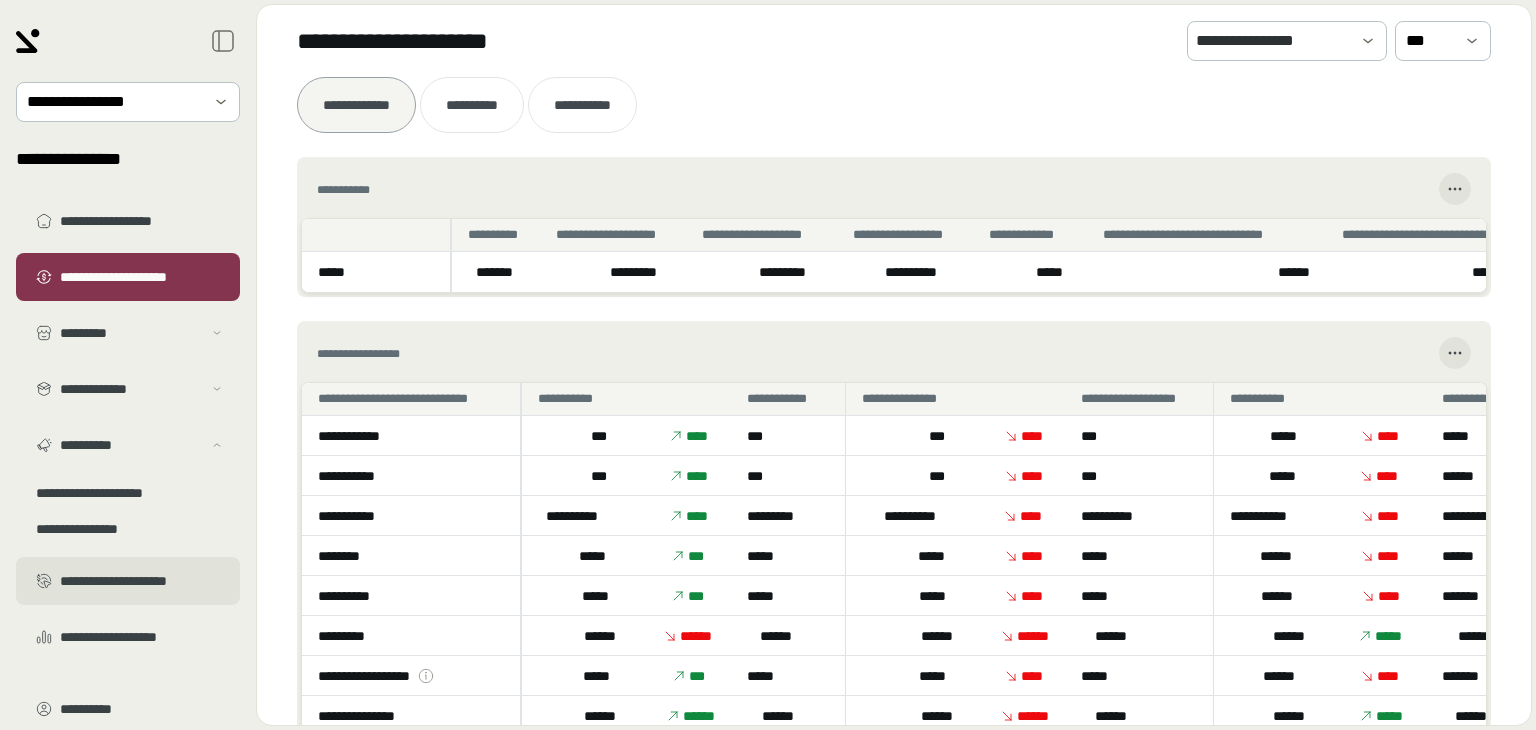 click on "**********" at bounding box center (142, 581) 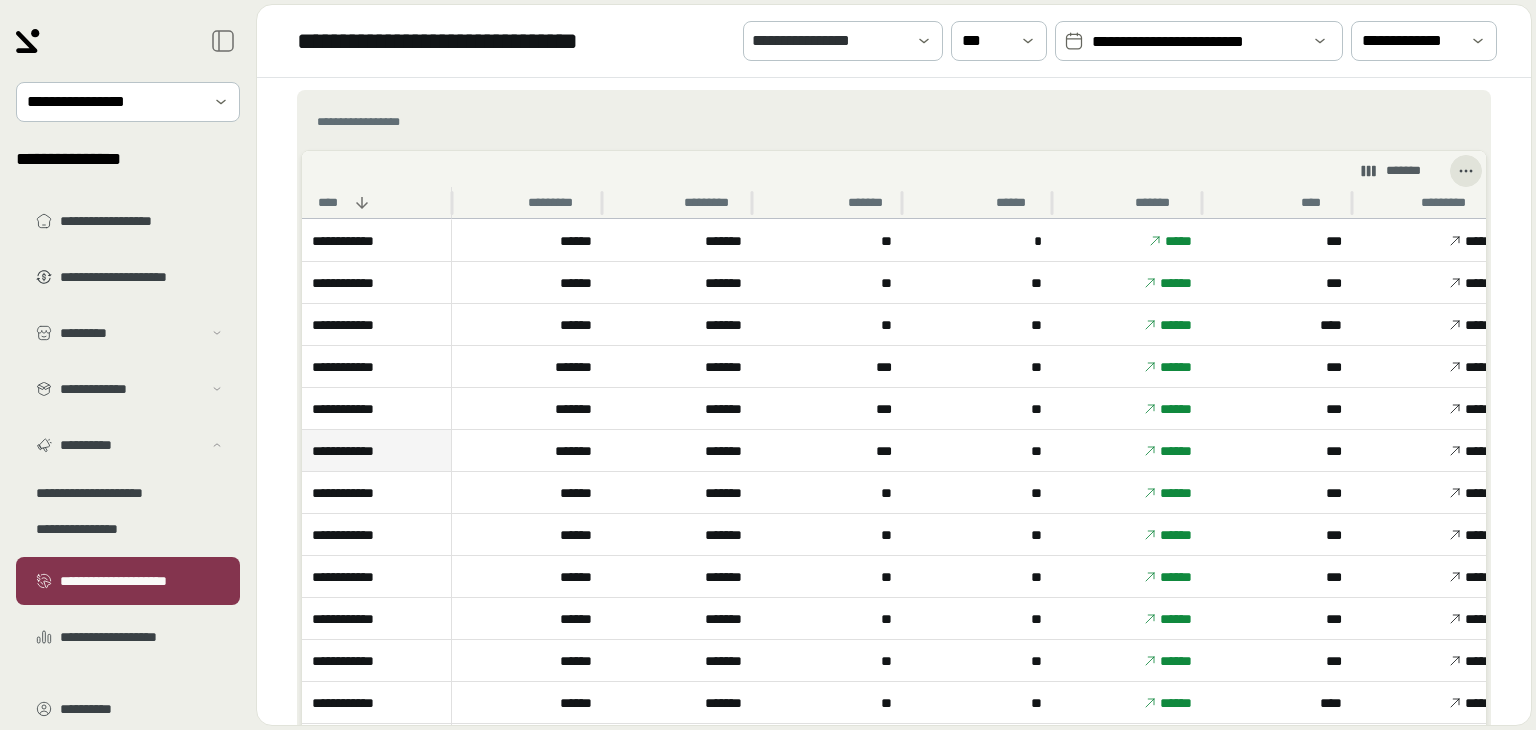 scroll, scrollTop: 1300, scrollLeft: 0, axis: vertical 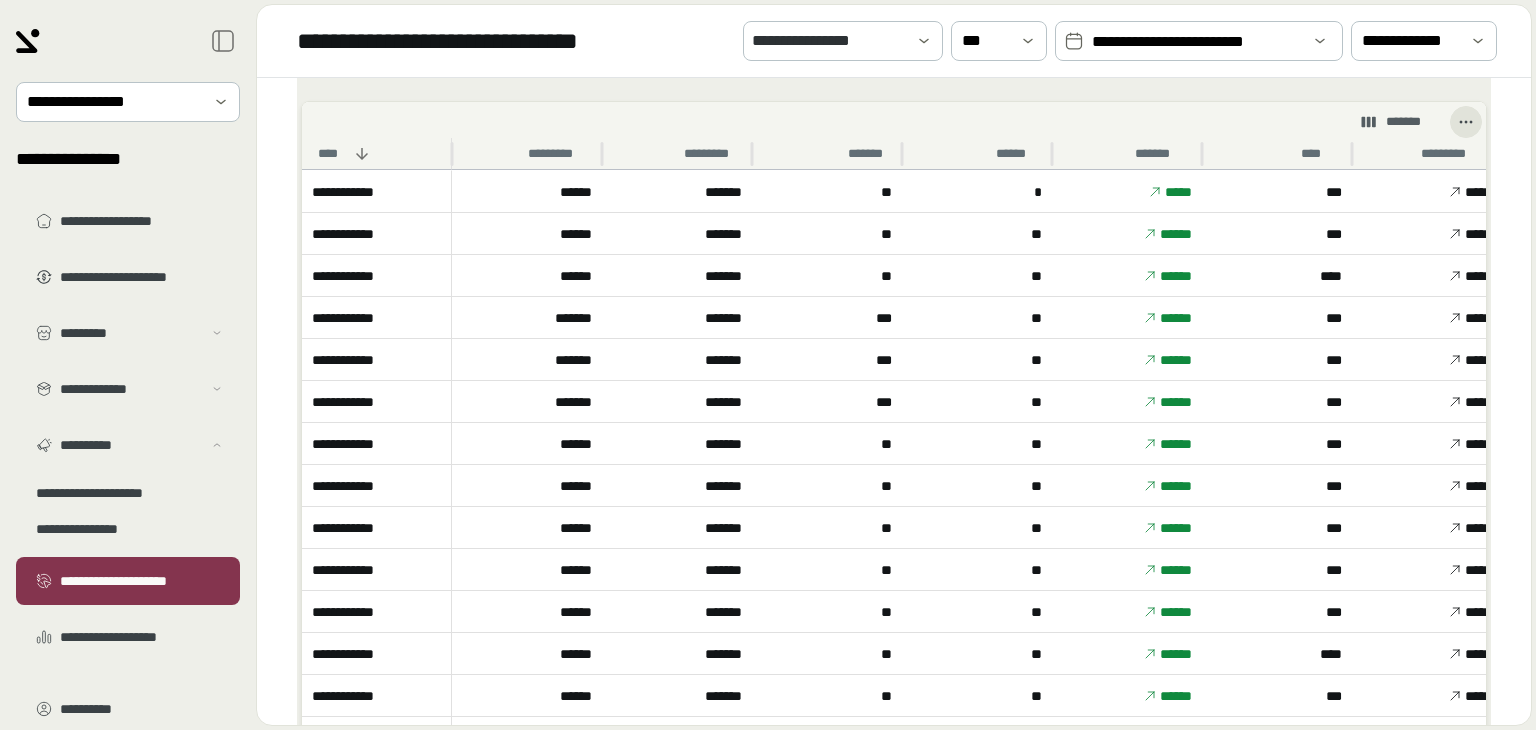 click on "**********" at bounding box center [894, 41] 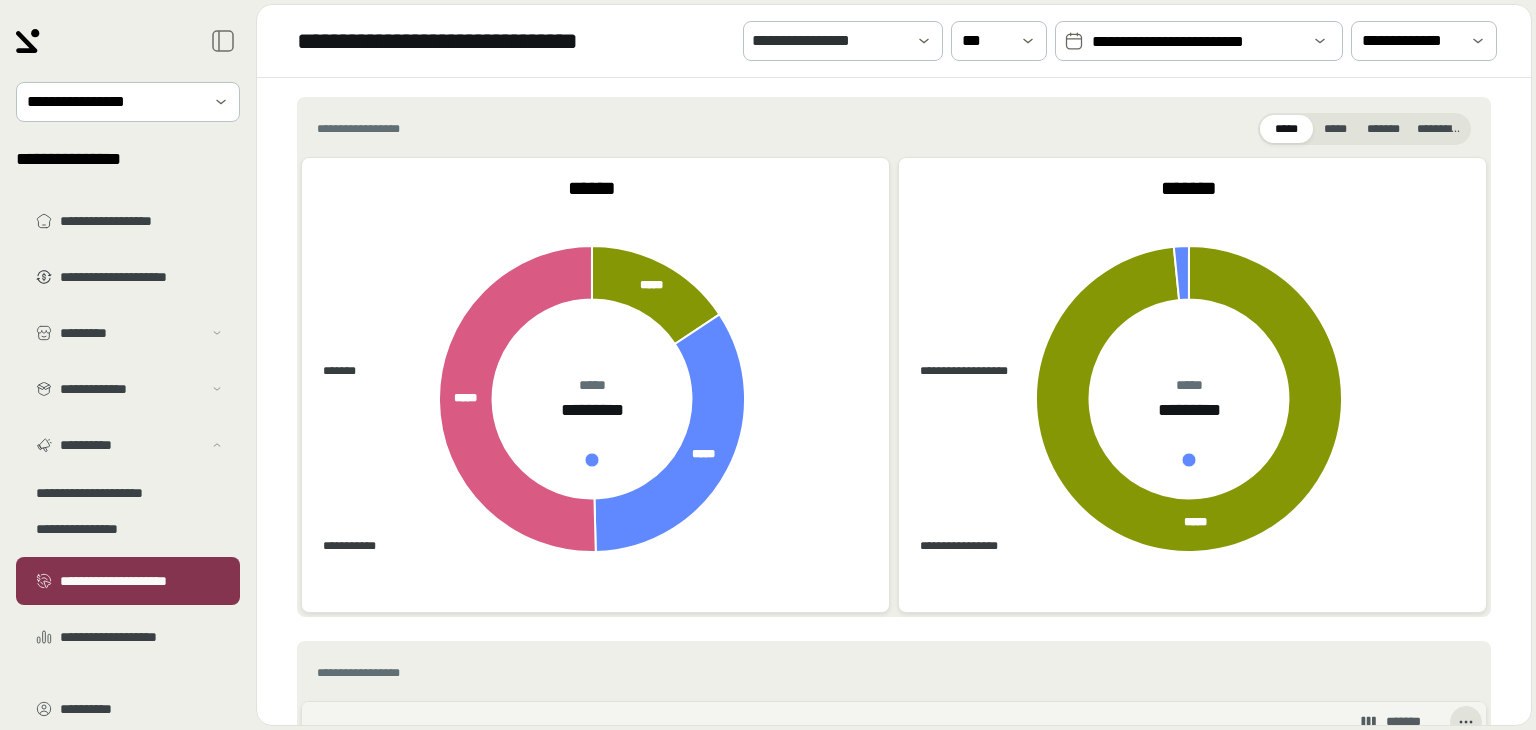 scroll, scrollTop: 300, scrollLeft: 0, axis: vertical 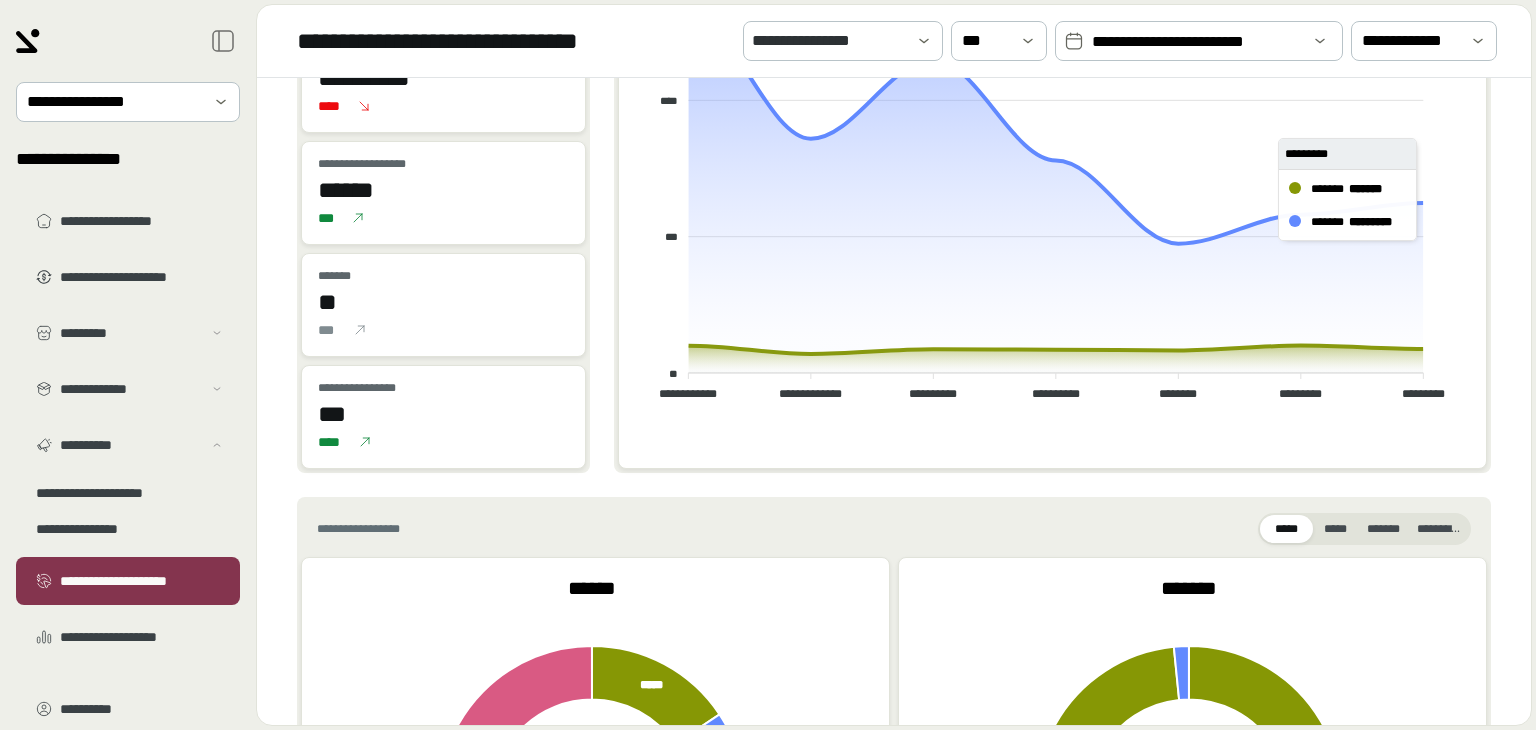 drag, startPoint x: 1480, startPoint y: 218, endPoint x: 1409, endPoint y: 113, distance: 126.751724 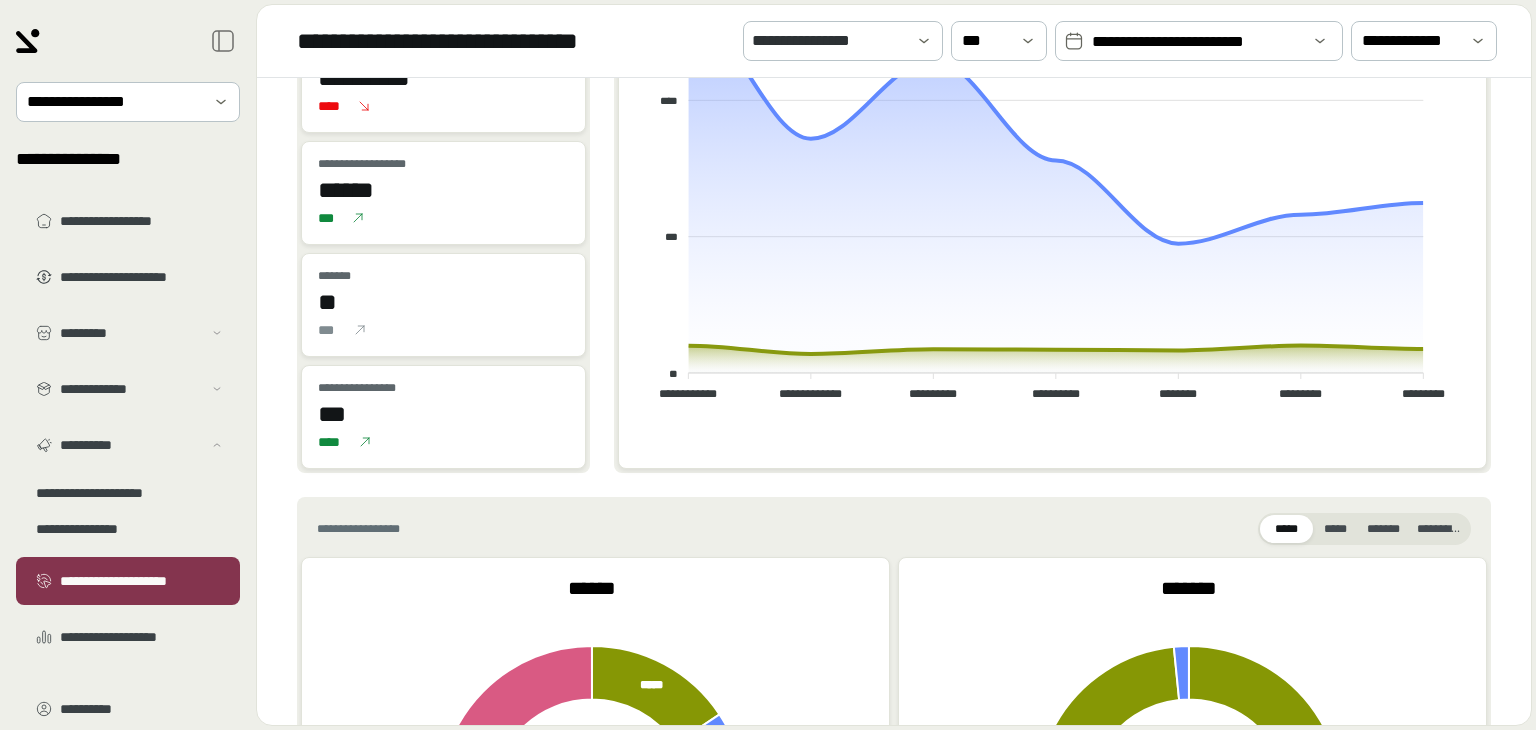 click on "**********" at bounding box center [768, 365] 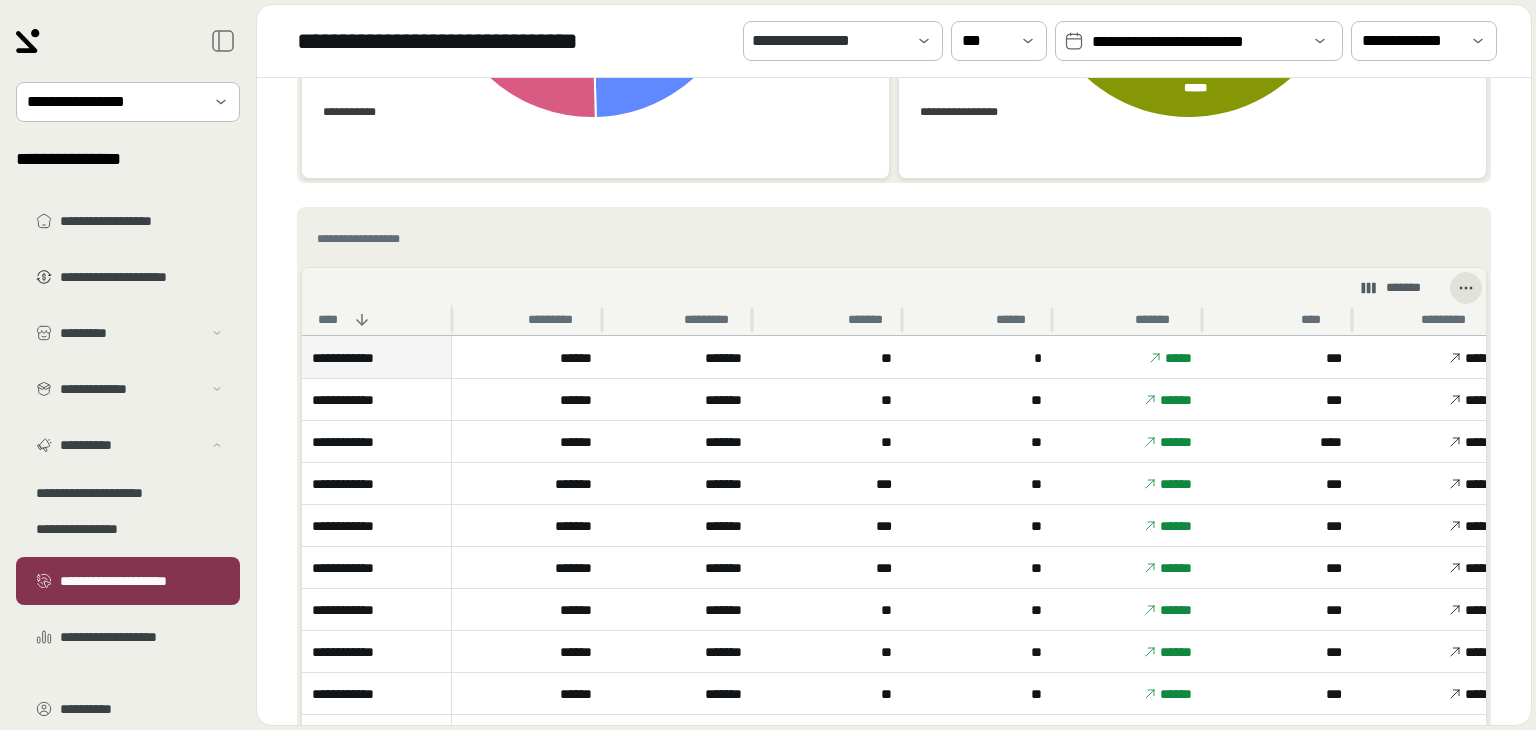 scroll, scrollTop: 1300, scrollLeft: 0, axis: vertical 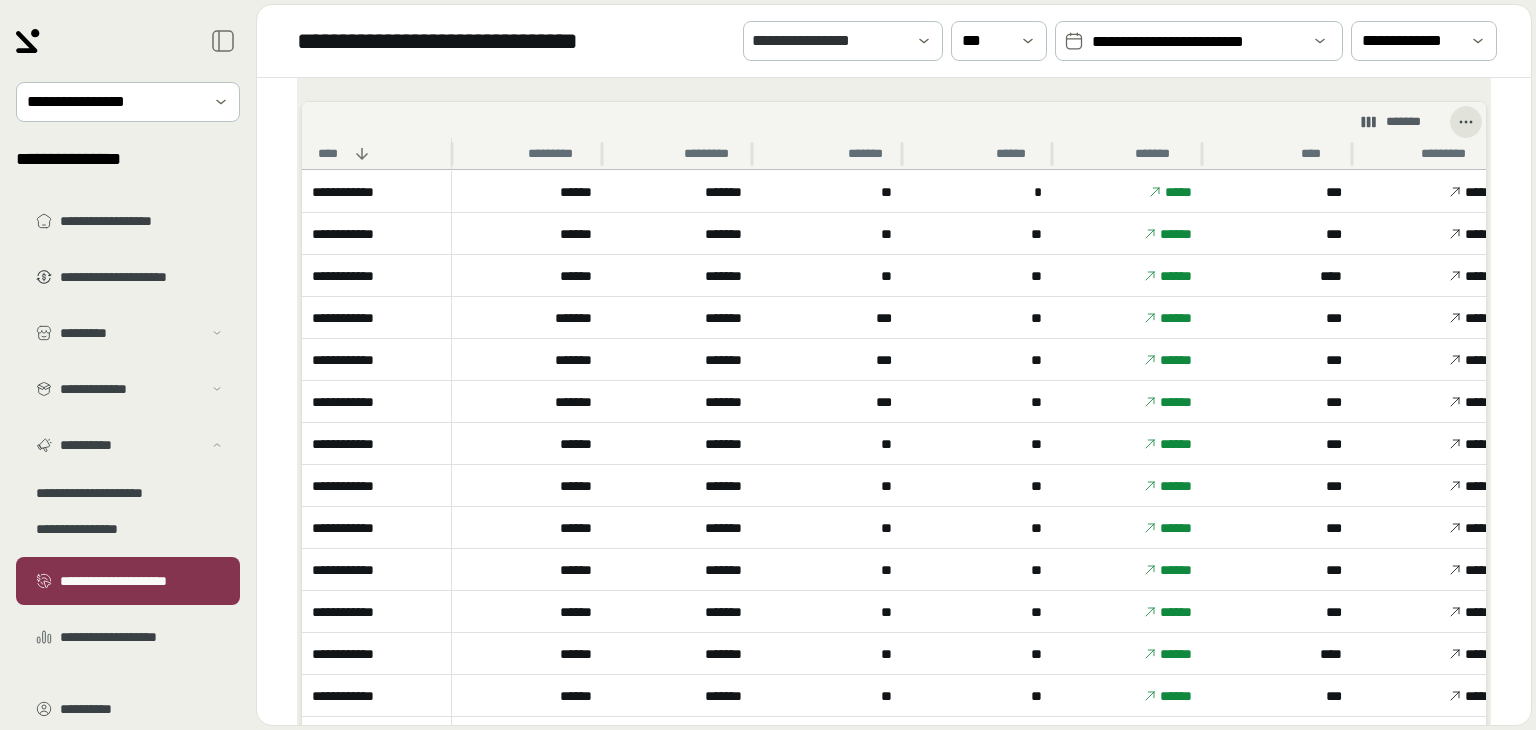 click on "**********" at bounding box center [768, 365] 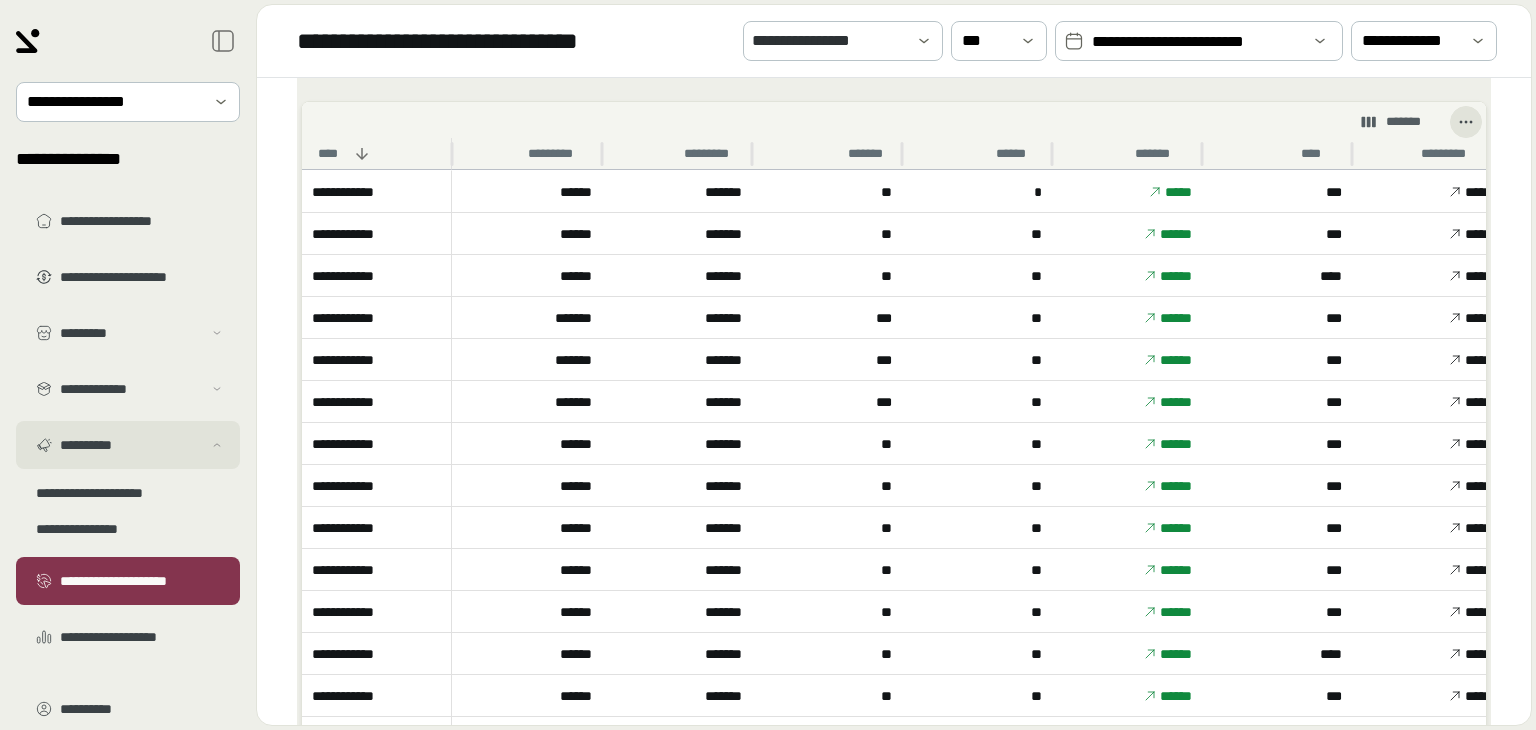 scroll, scrollTop: 75, scrollLeft: 0, axis: vertical 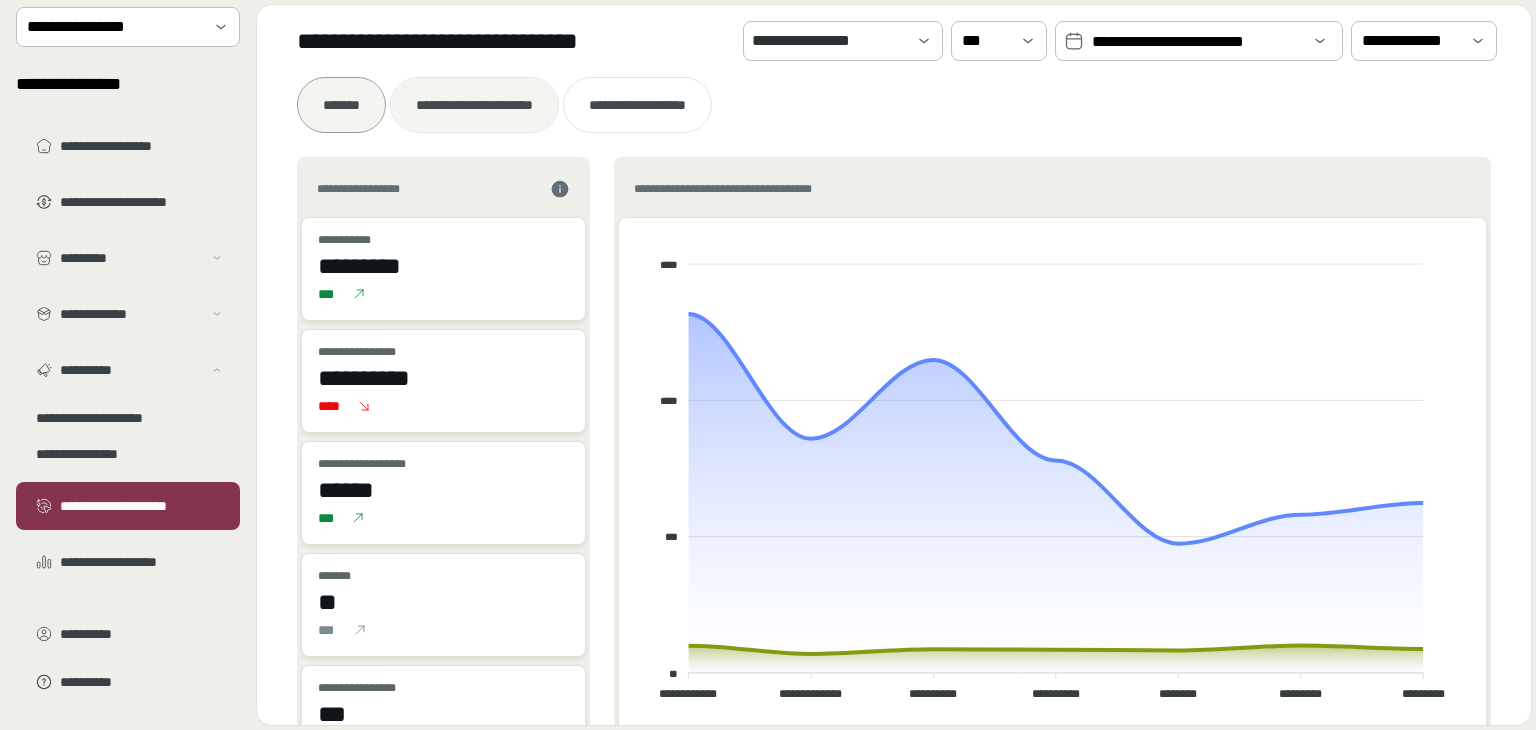 click at bounding box center (474, 105) 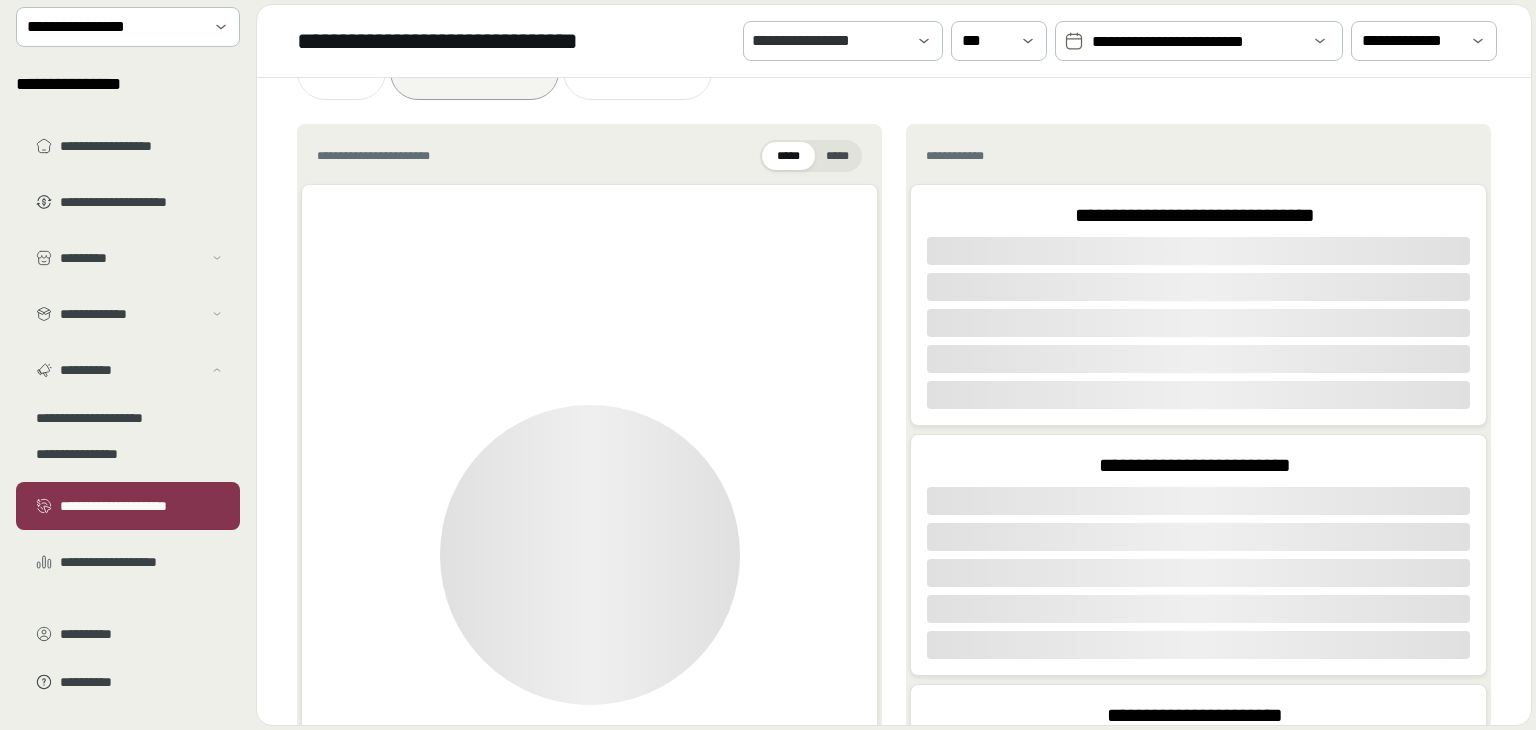 scroll, scrollTop: 0, scrollLeft: 0, axis: both 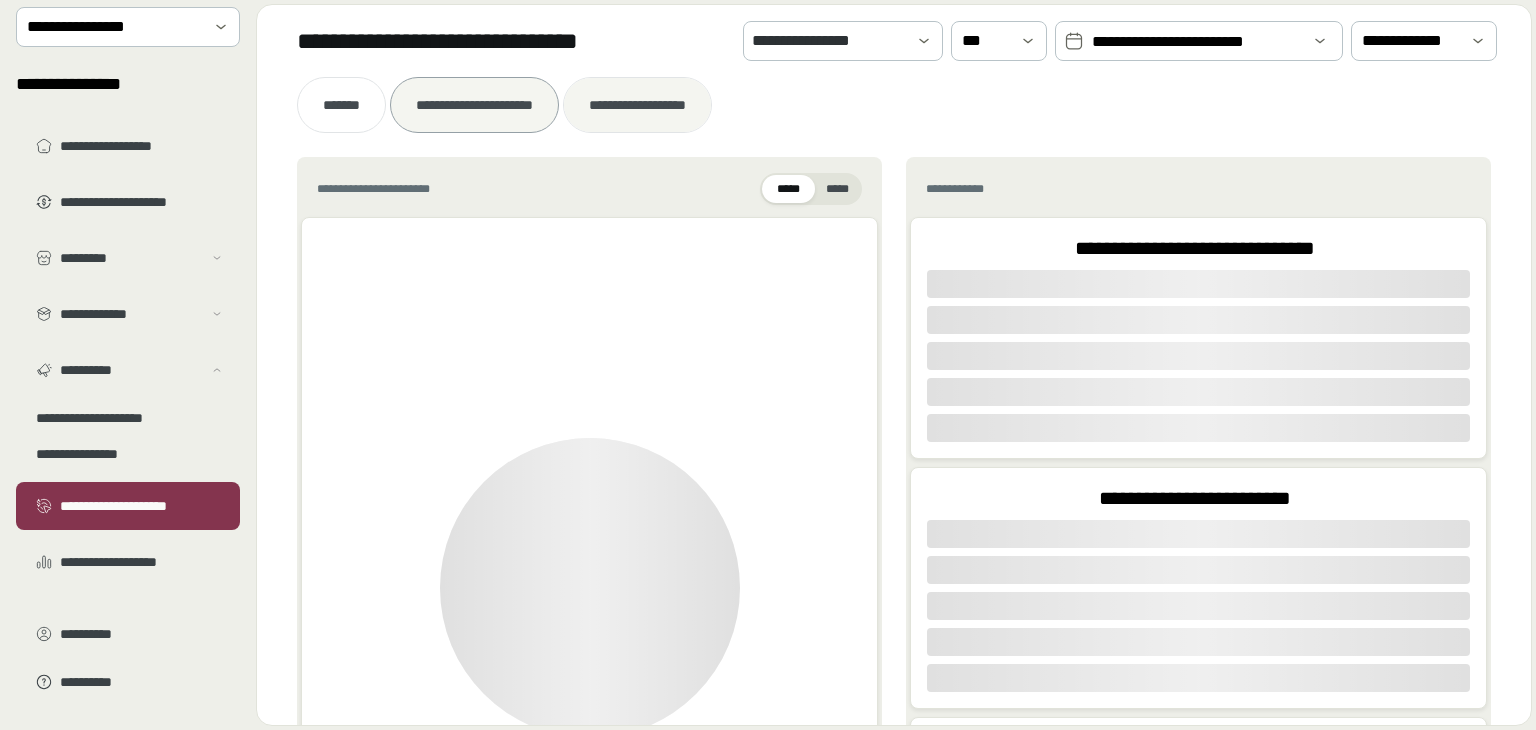 click on "**********" at bounding box center (637, 105) 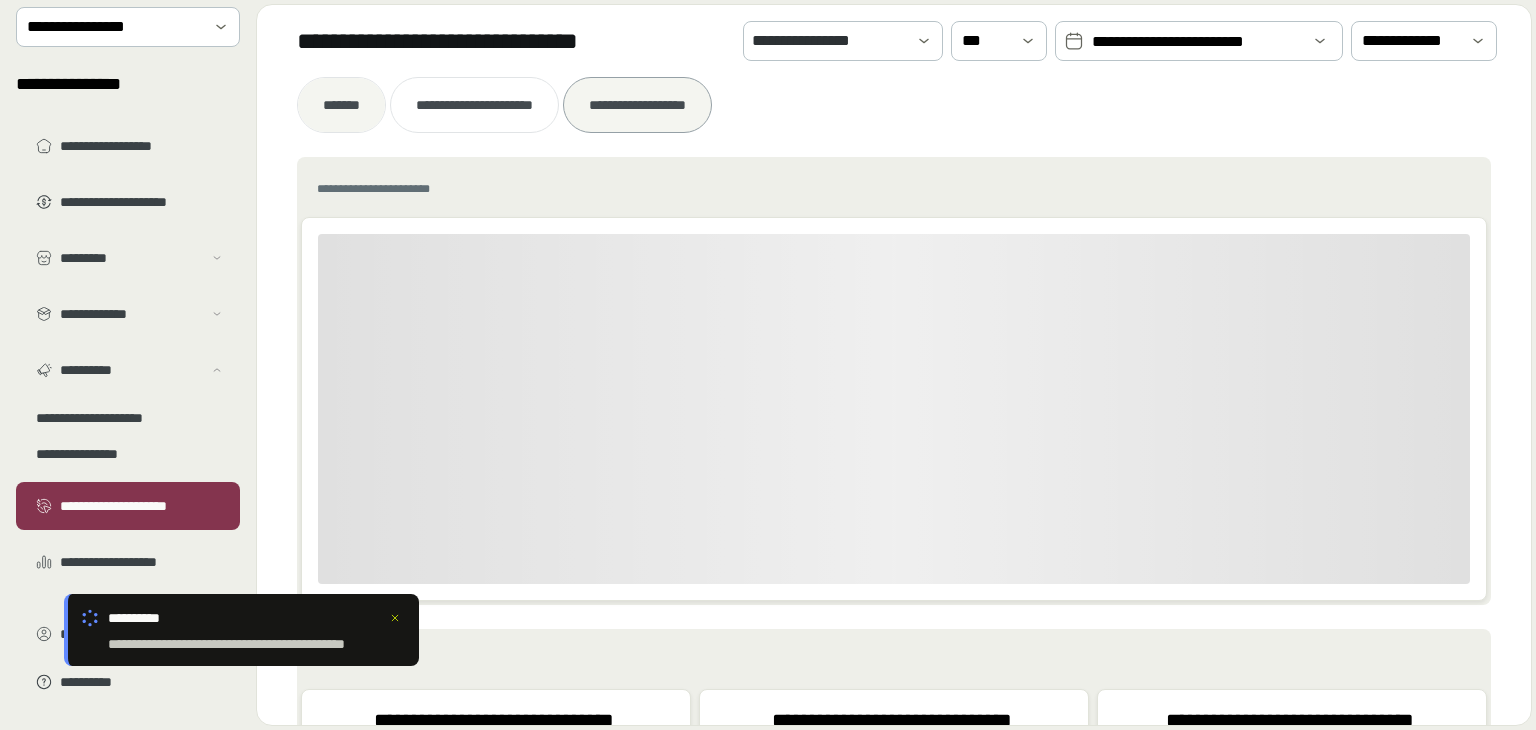 click on "*******" at bounding box center (341, 105) 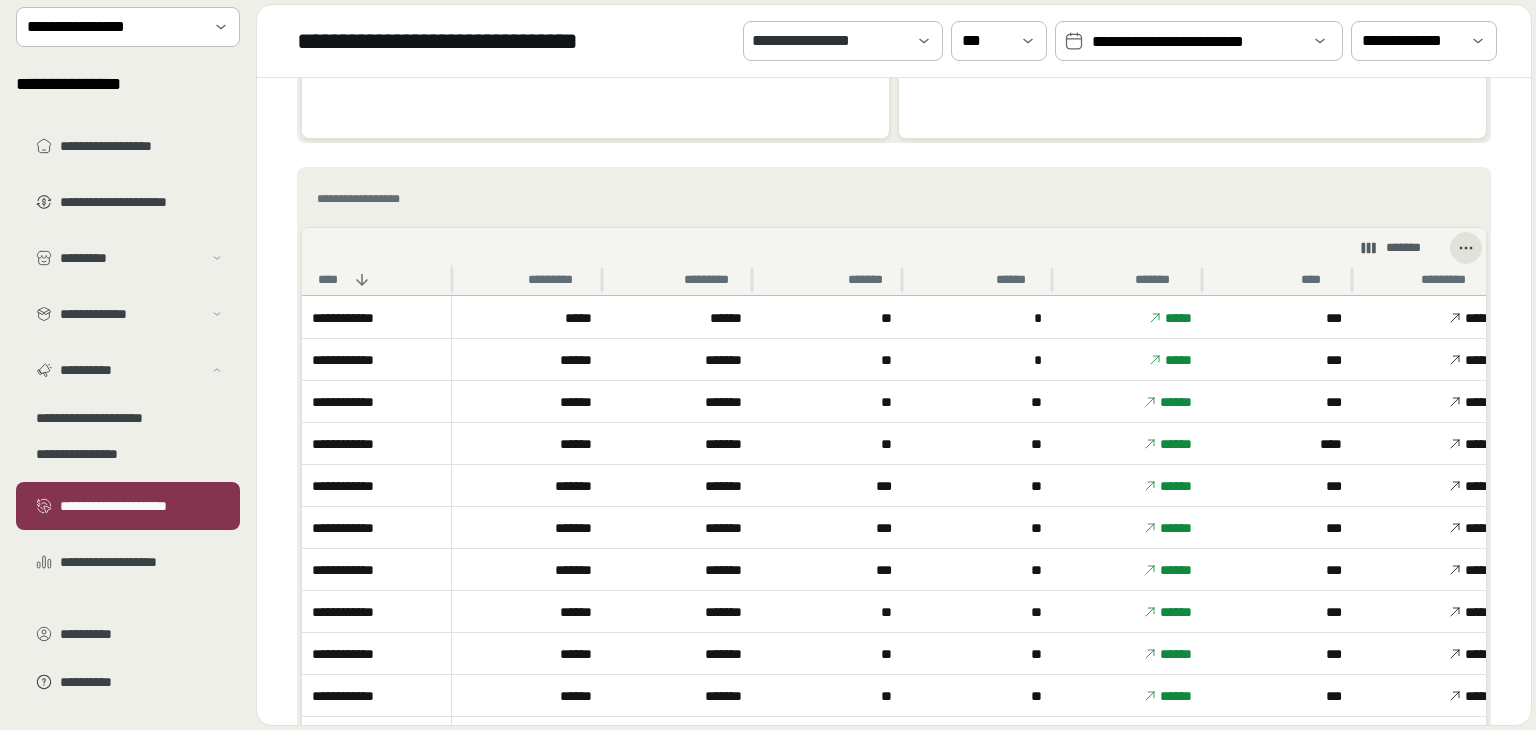 scroll, scrollTop: 1300, scrollLeft: 0, axis: vertical 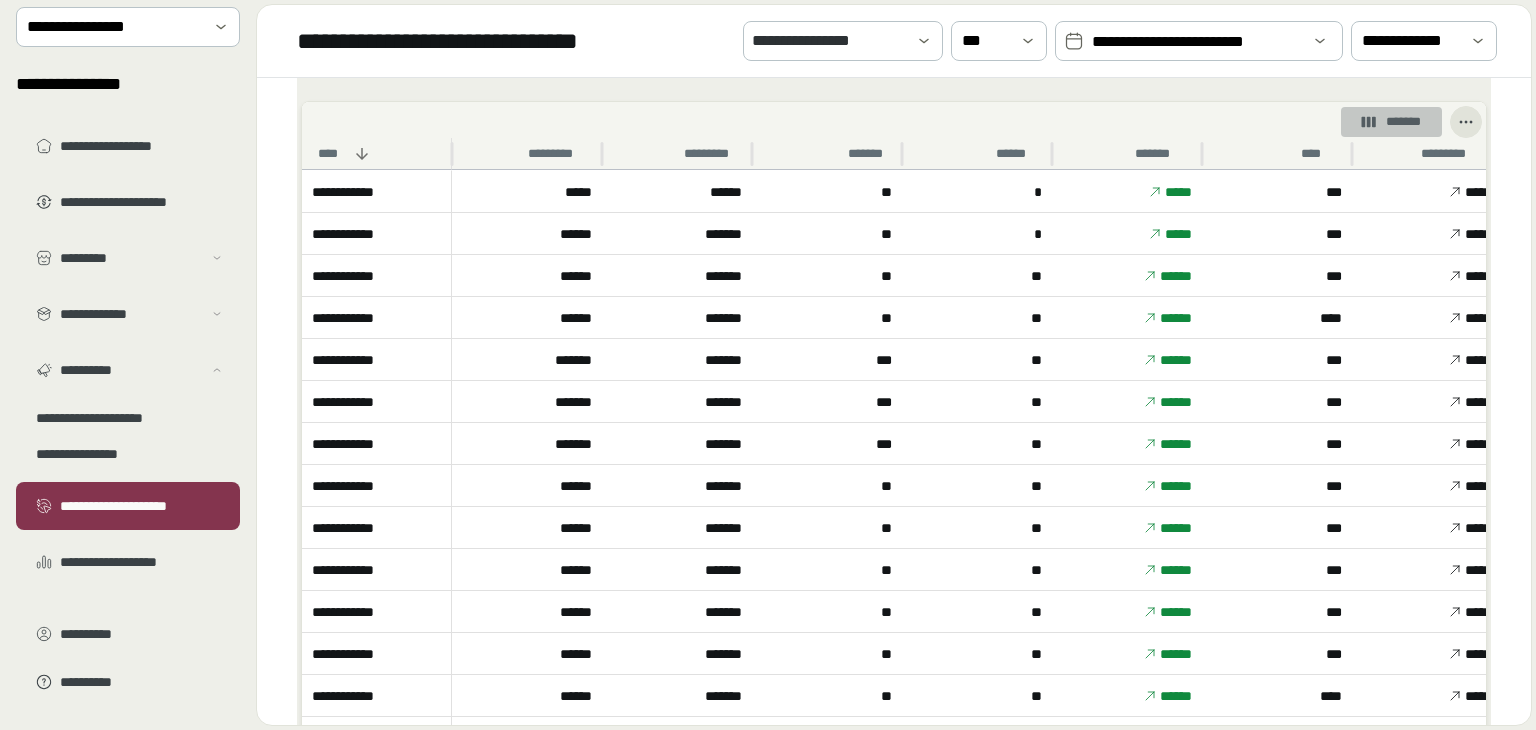 click on "*******" at bounding box center (1392, 122) 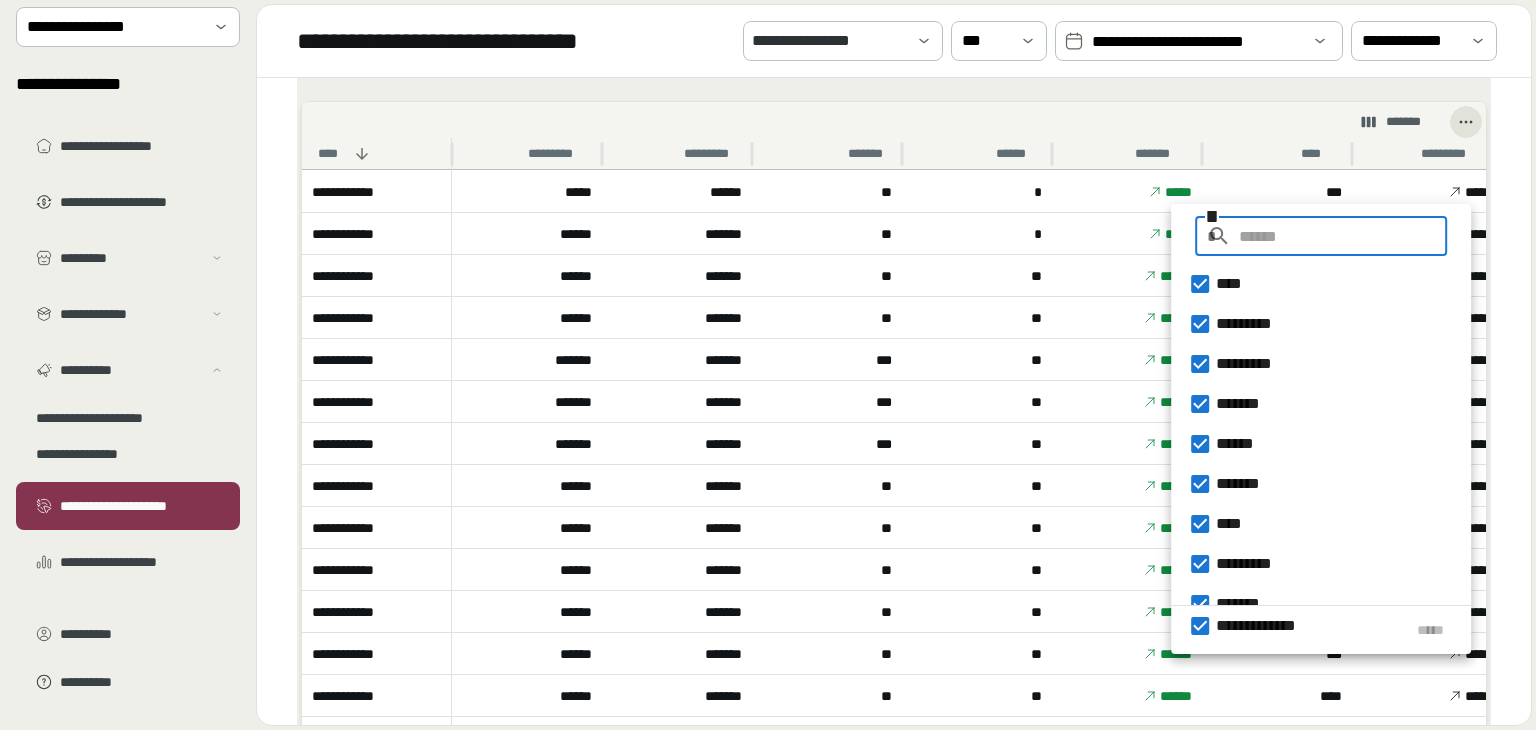 scroll, scrollTop: 1200, scrollLeft: 0, axis: vertical 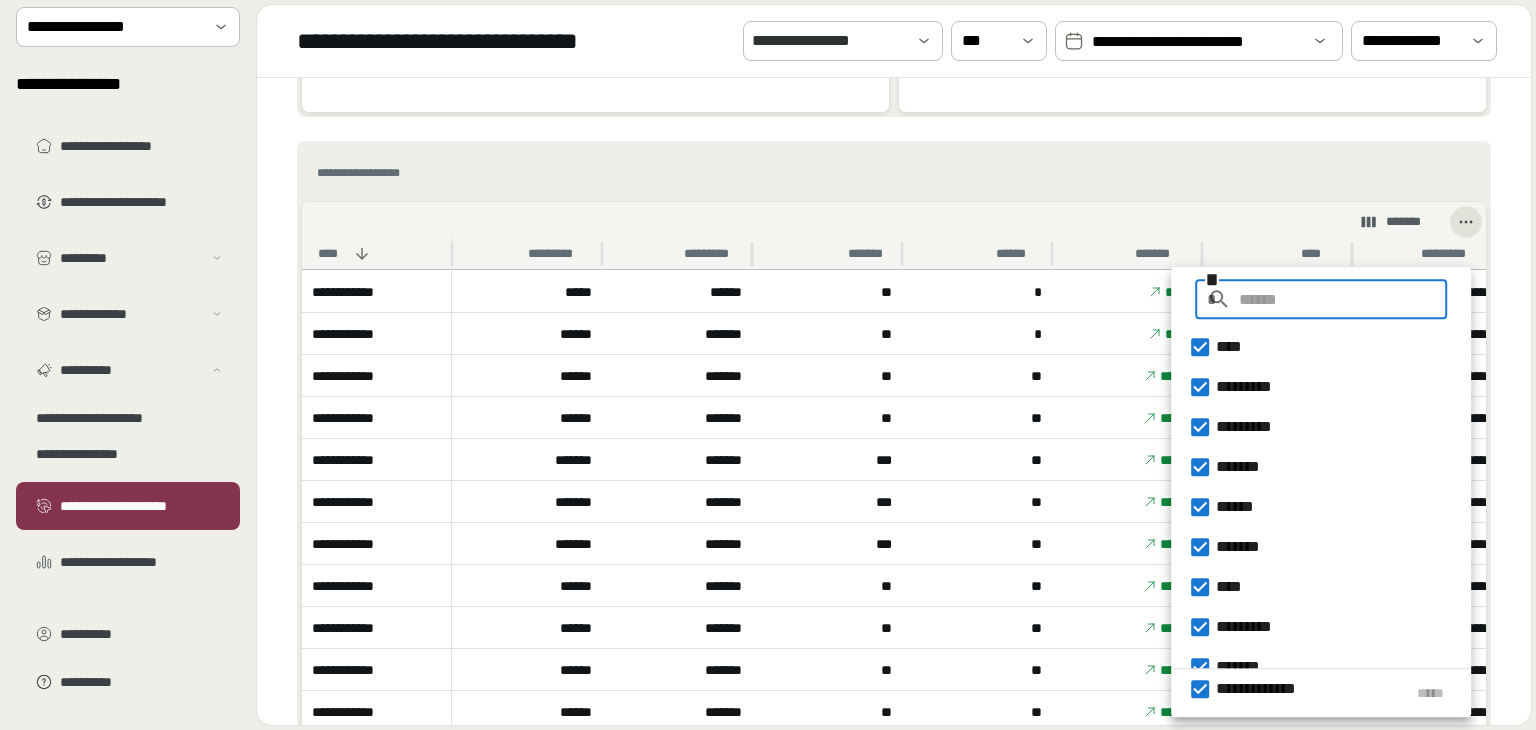 click on "**********" at bounding box center [894, 173] 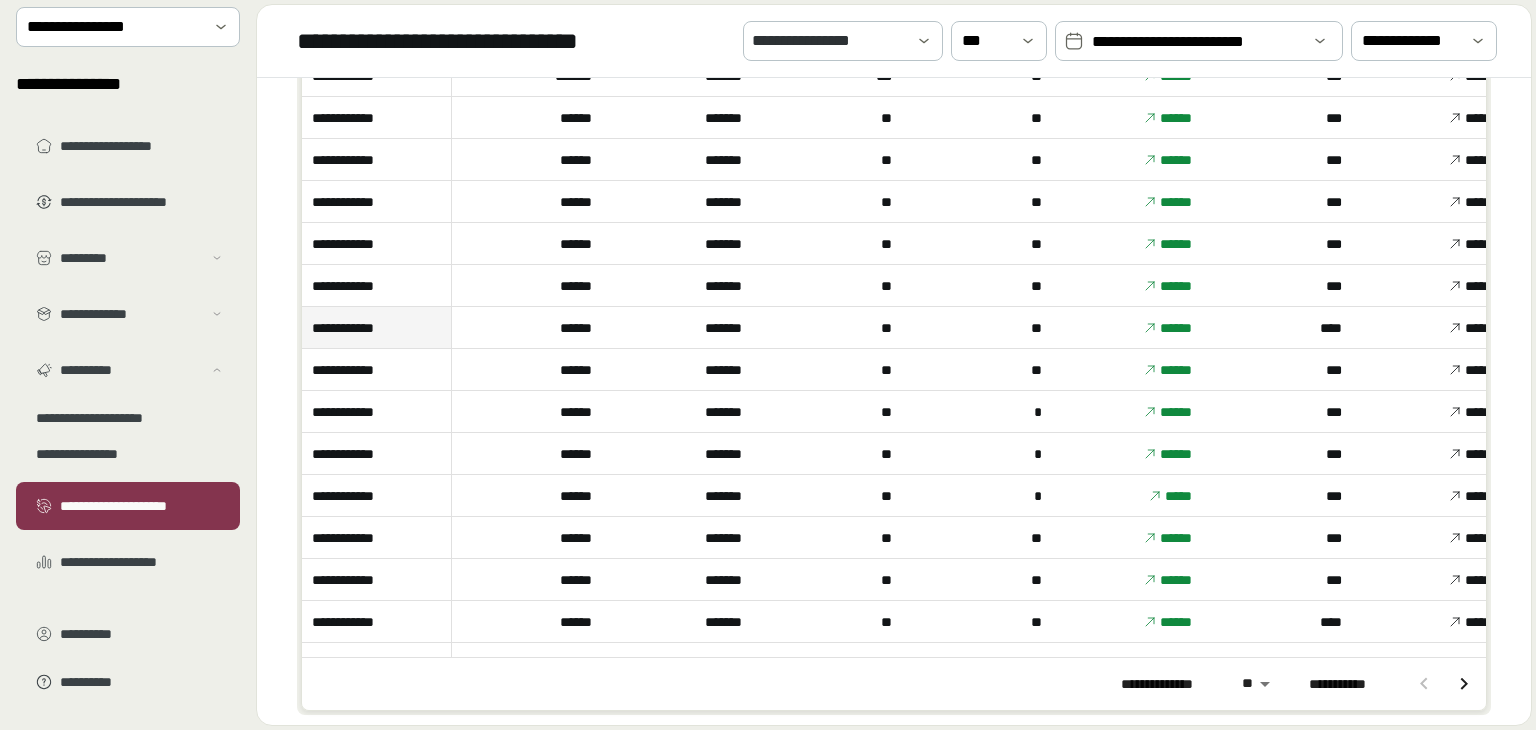 scroll, scrollTop: 1695, scrollLeft: 0, axis: vertical 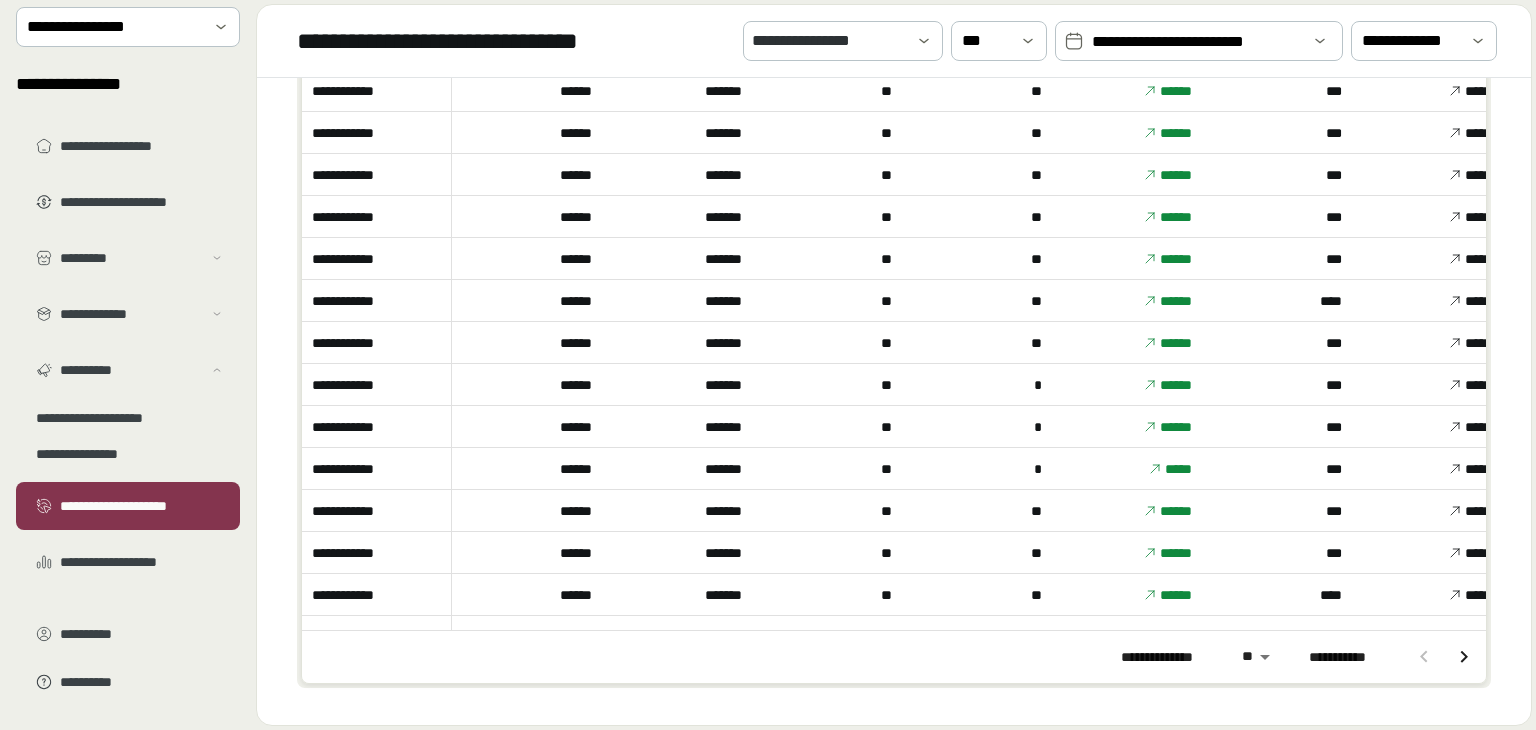 click 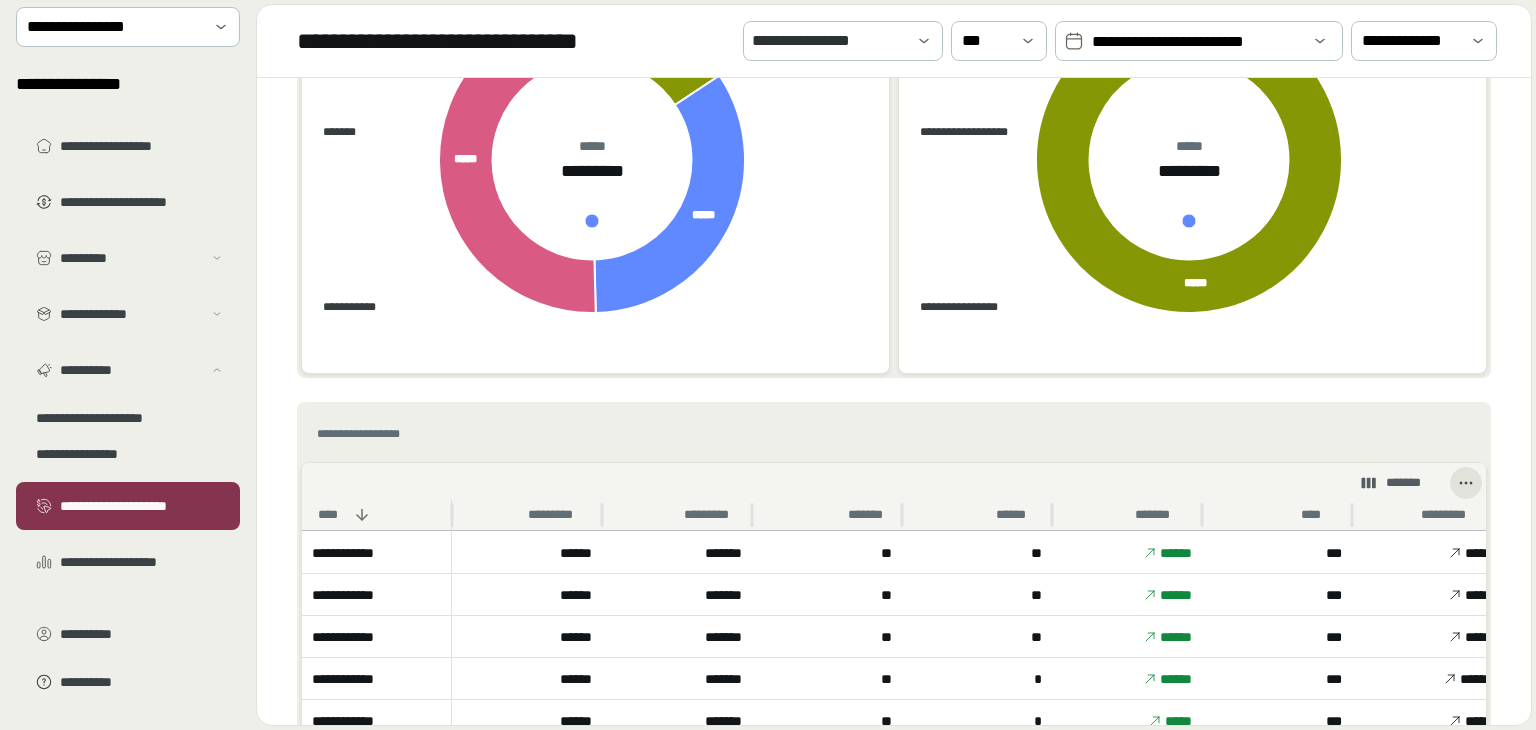 scroll, scrollTop: 1695, scrollLeft: 0, axis: vertical 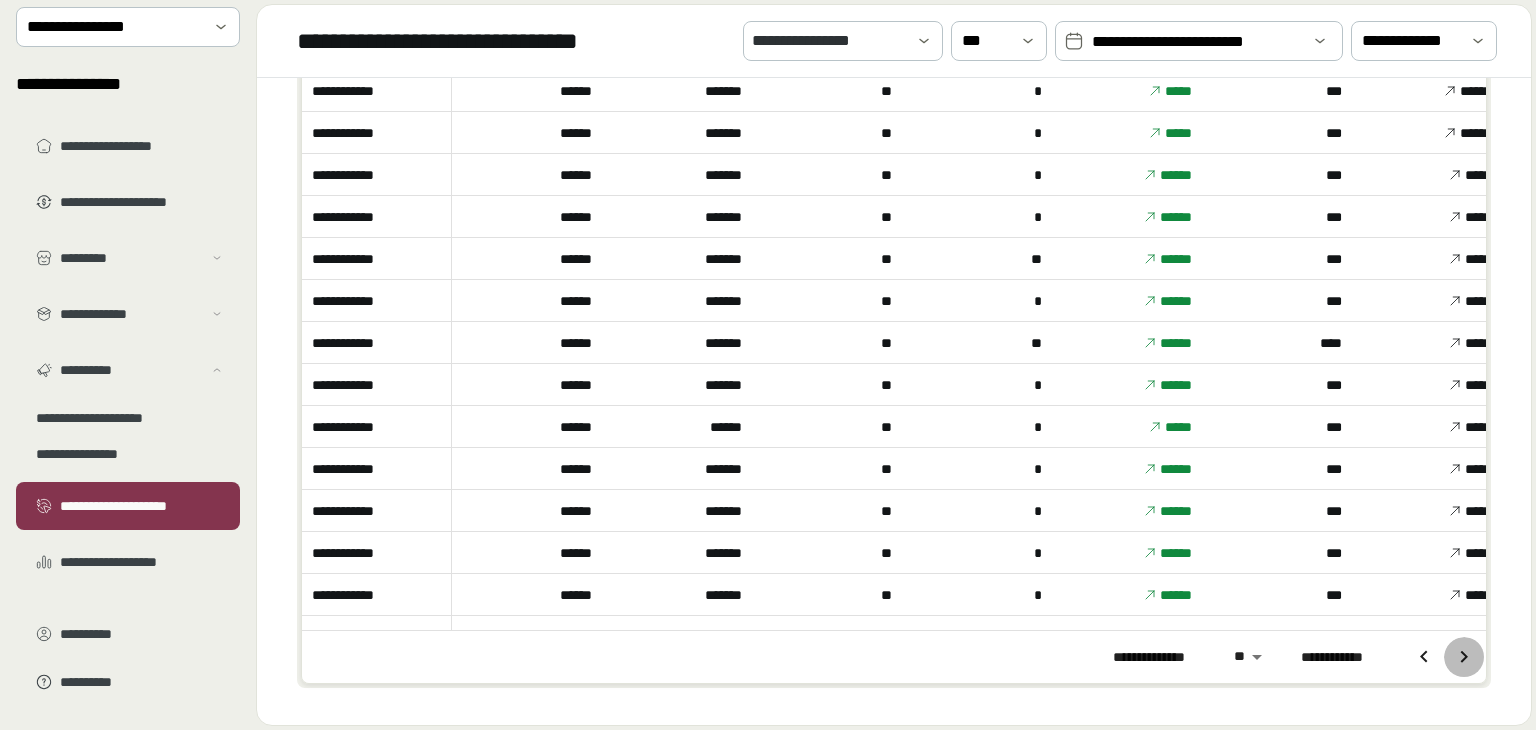 click 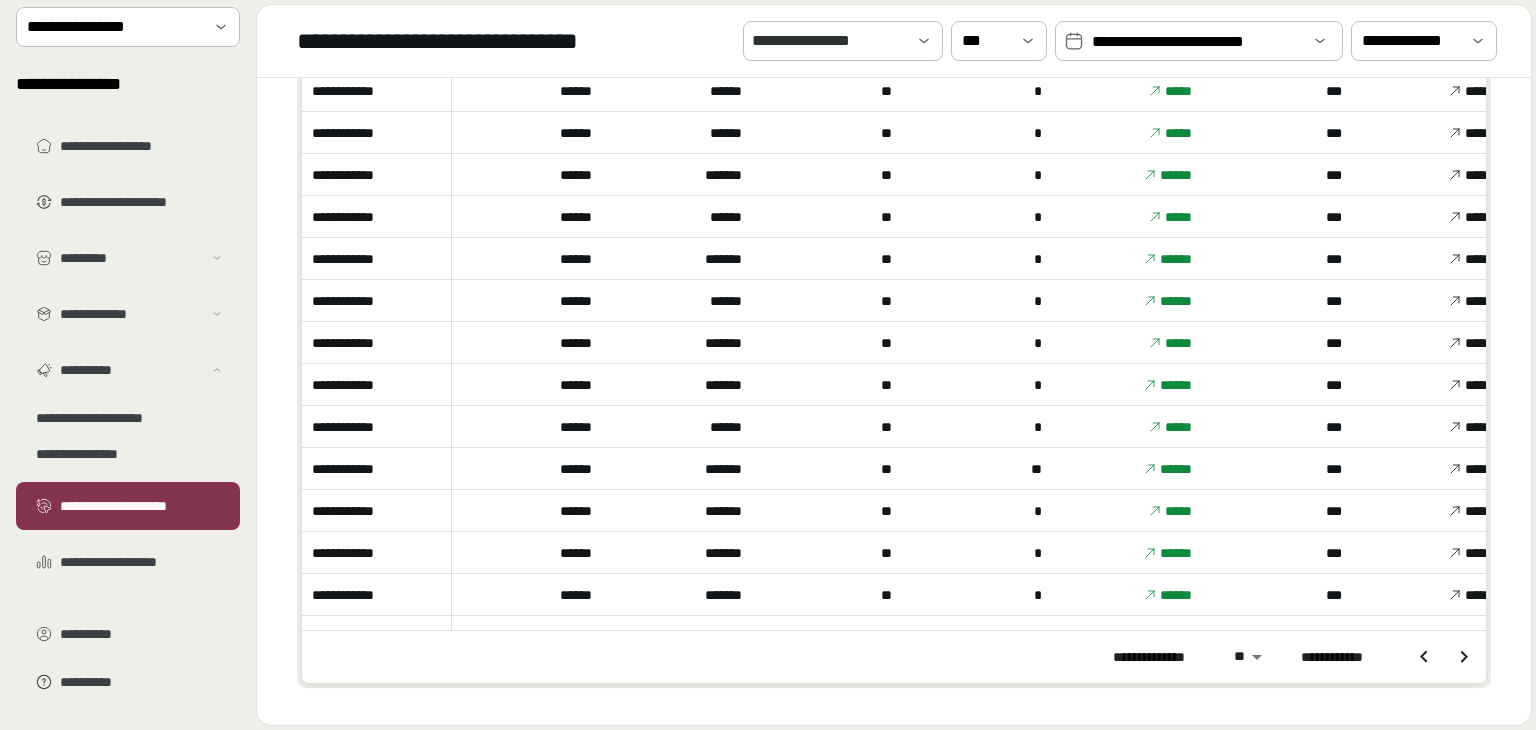 click 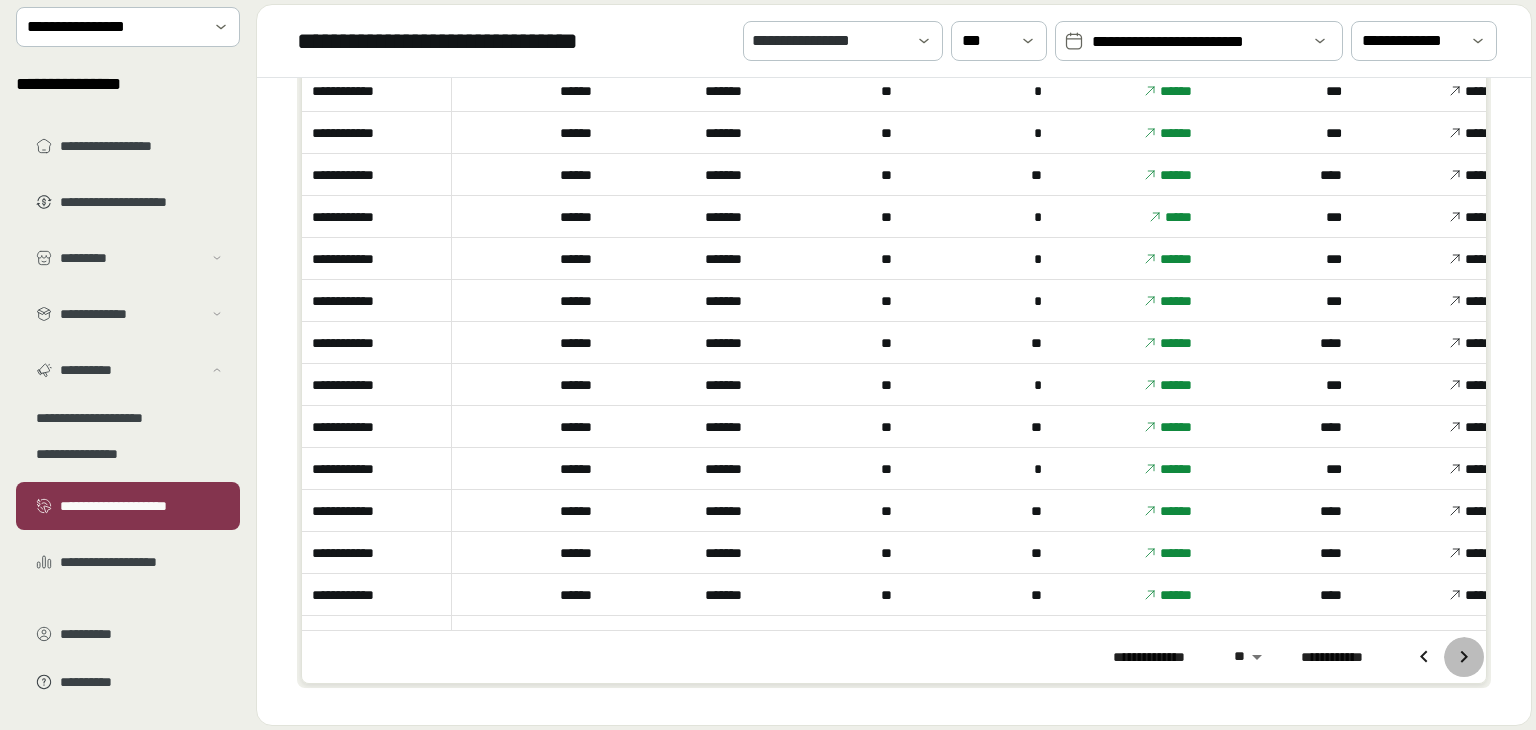 click 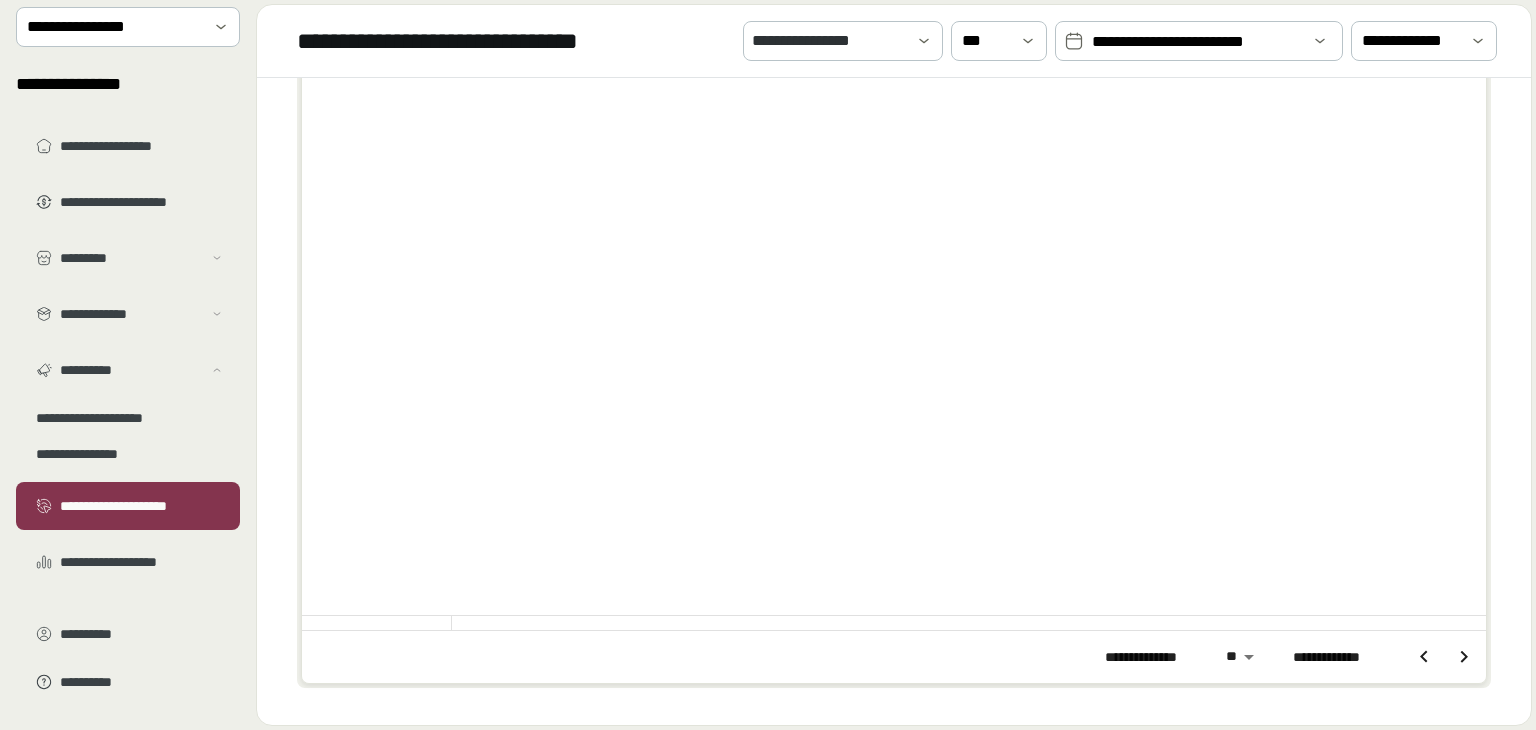 click 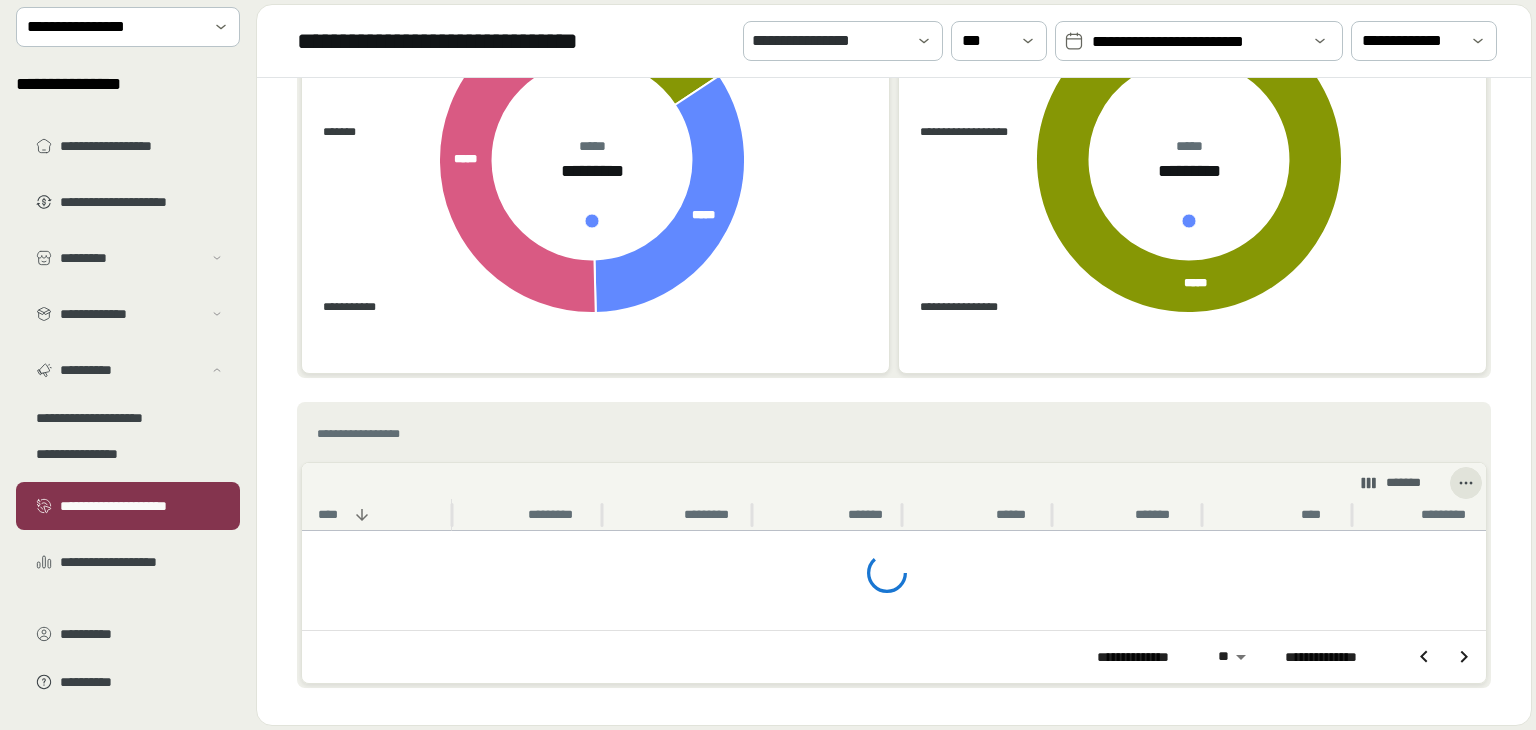 click 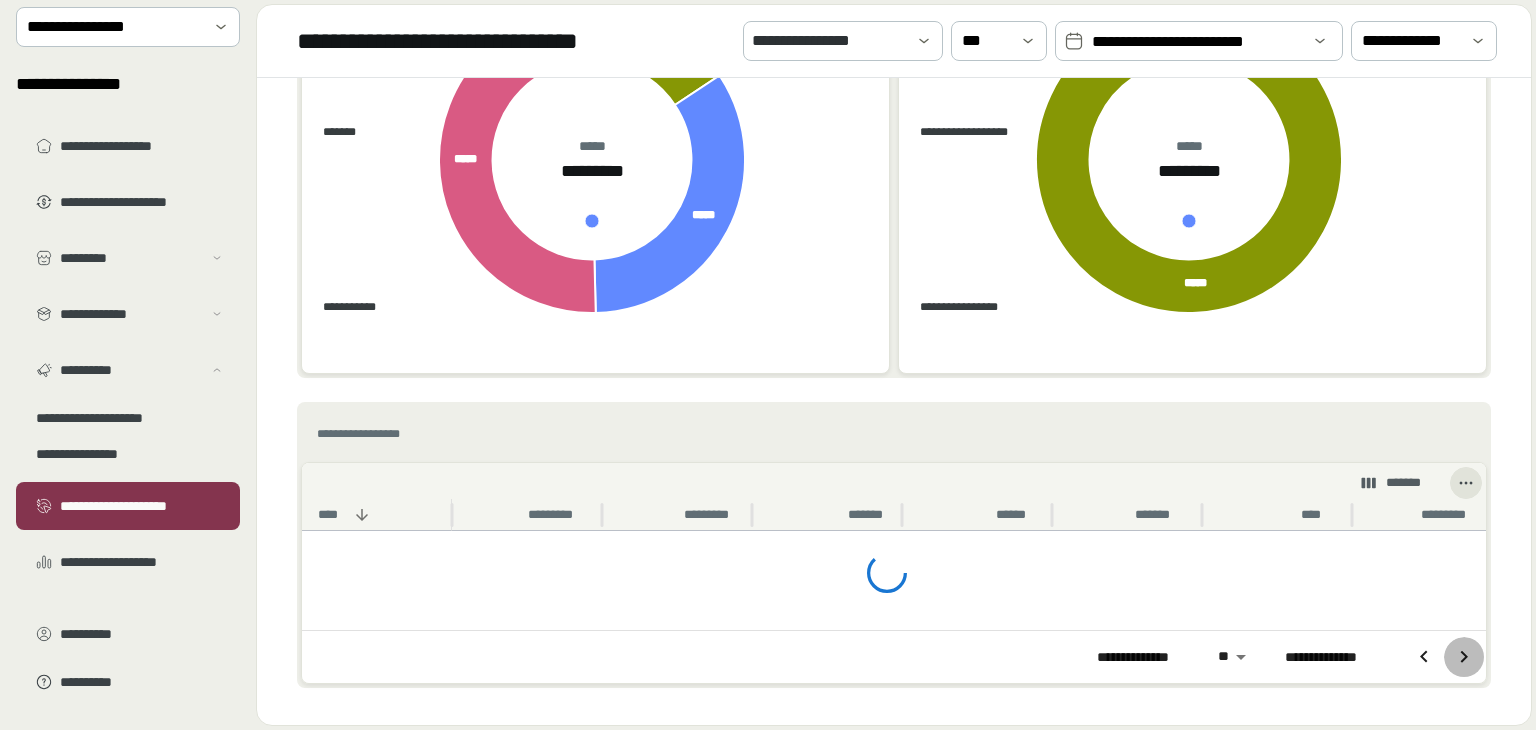 click 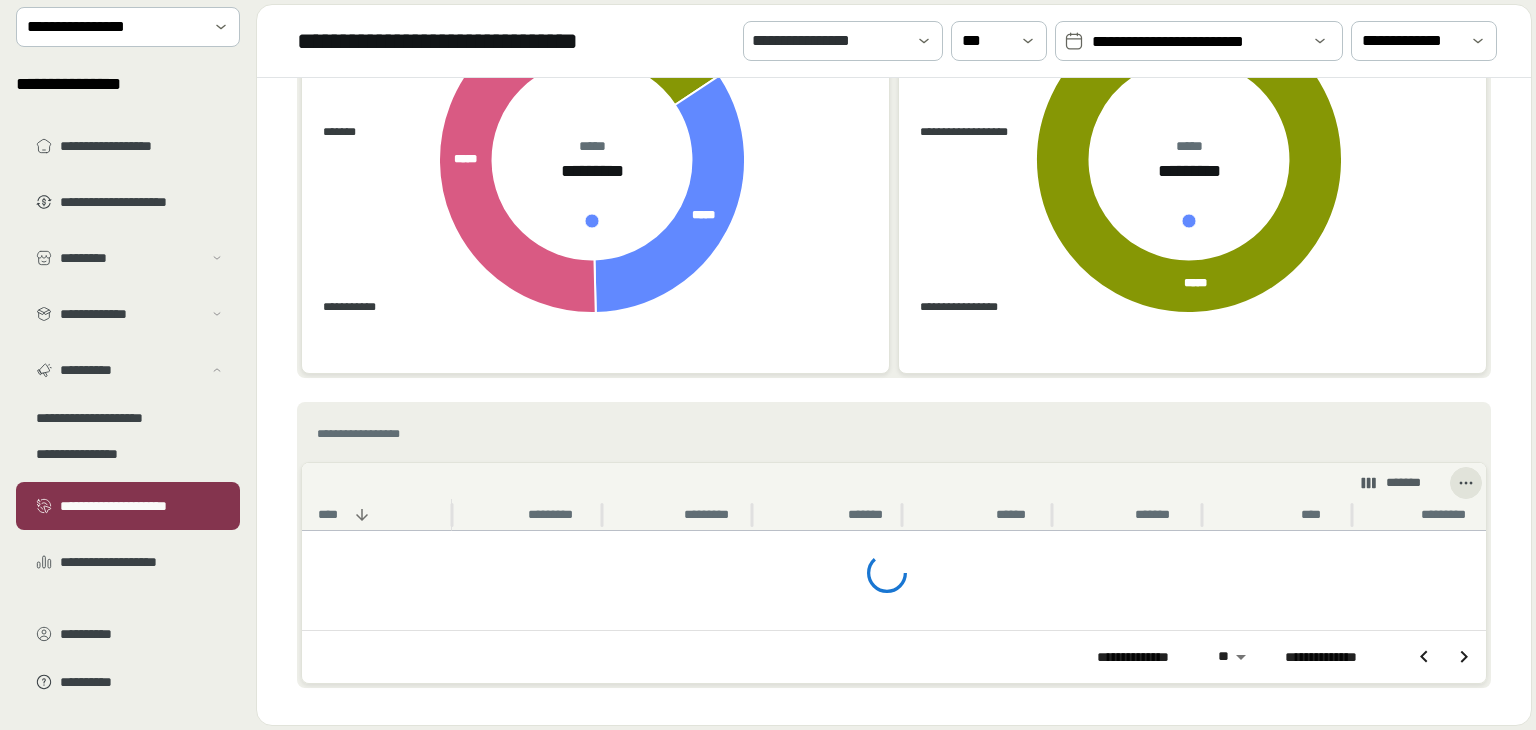 click 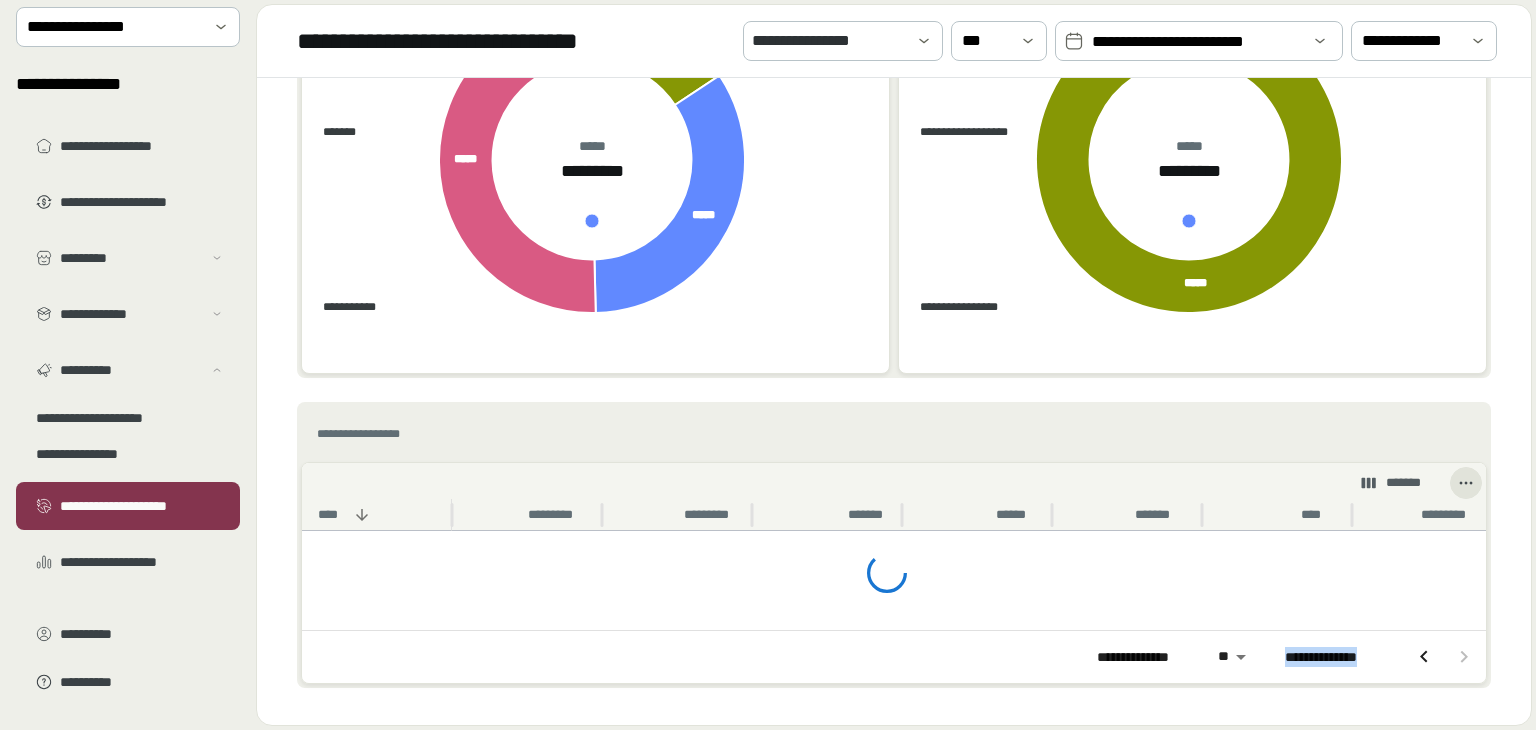 click at bounding box center (1444, 657) 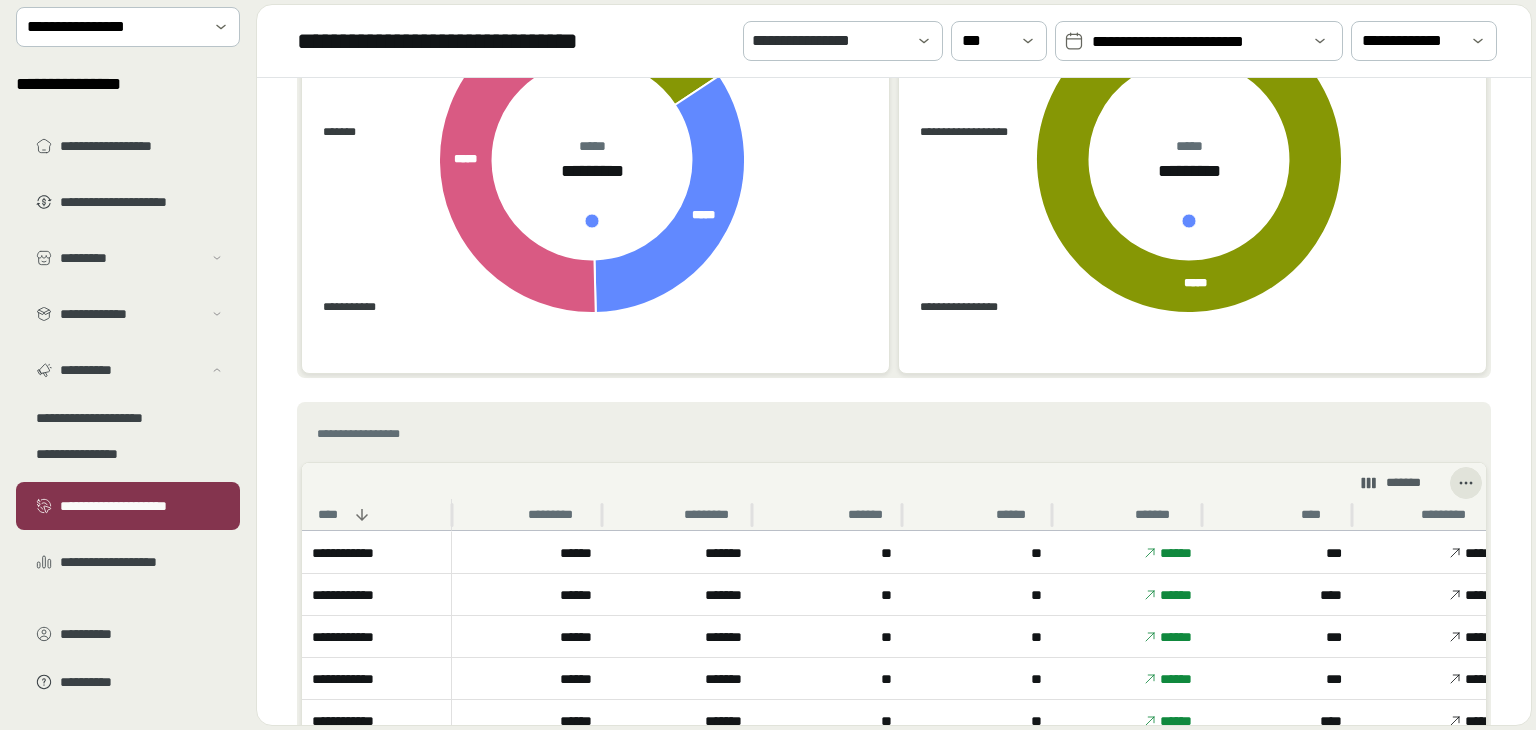 click on "*****" at bounding box center [1463, 678] 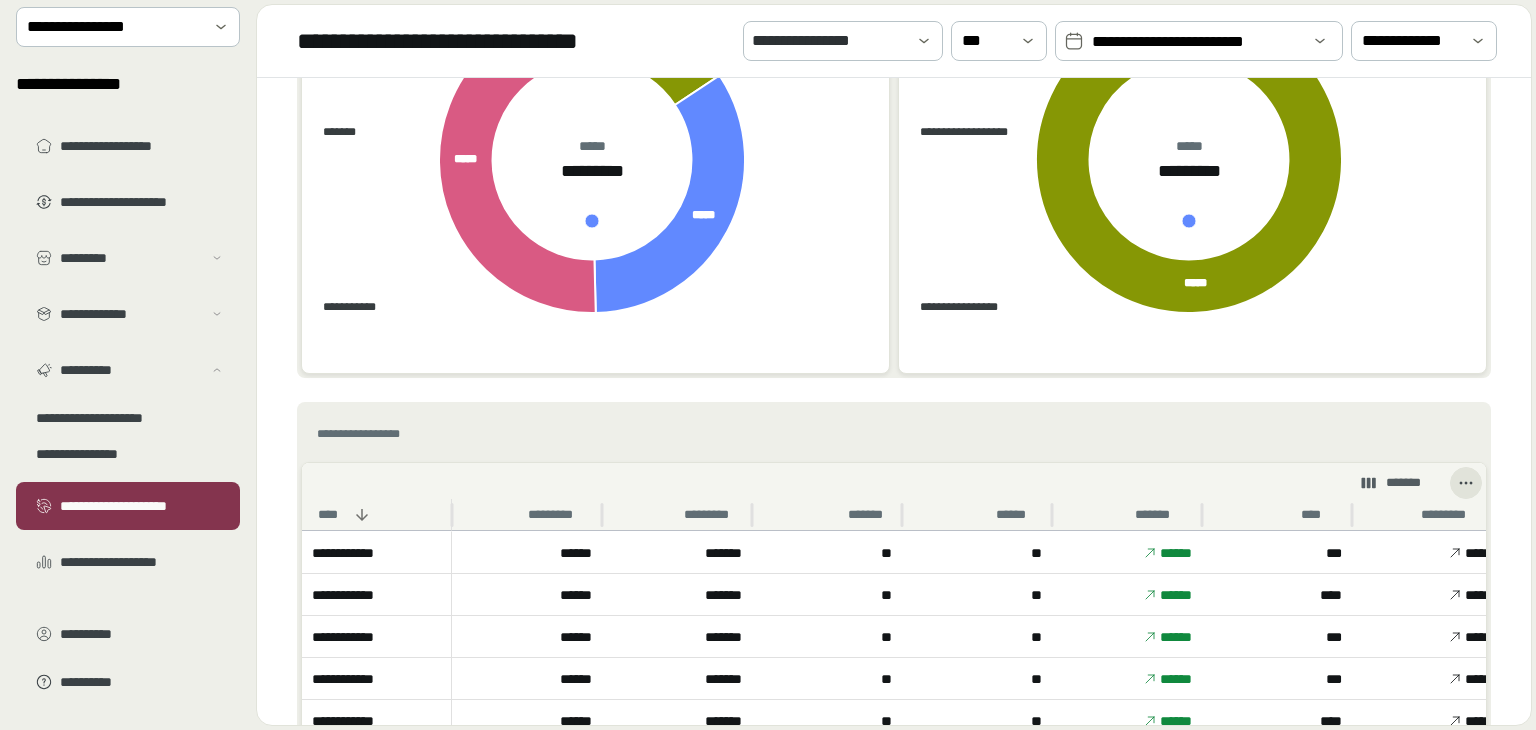 click on "**********" at bounding box center (1197, 42) 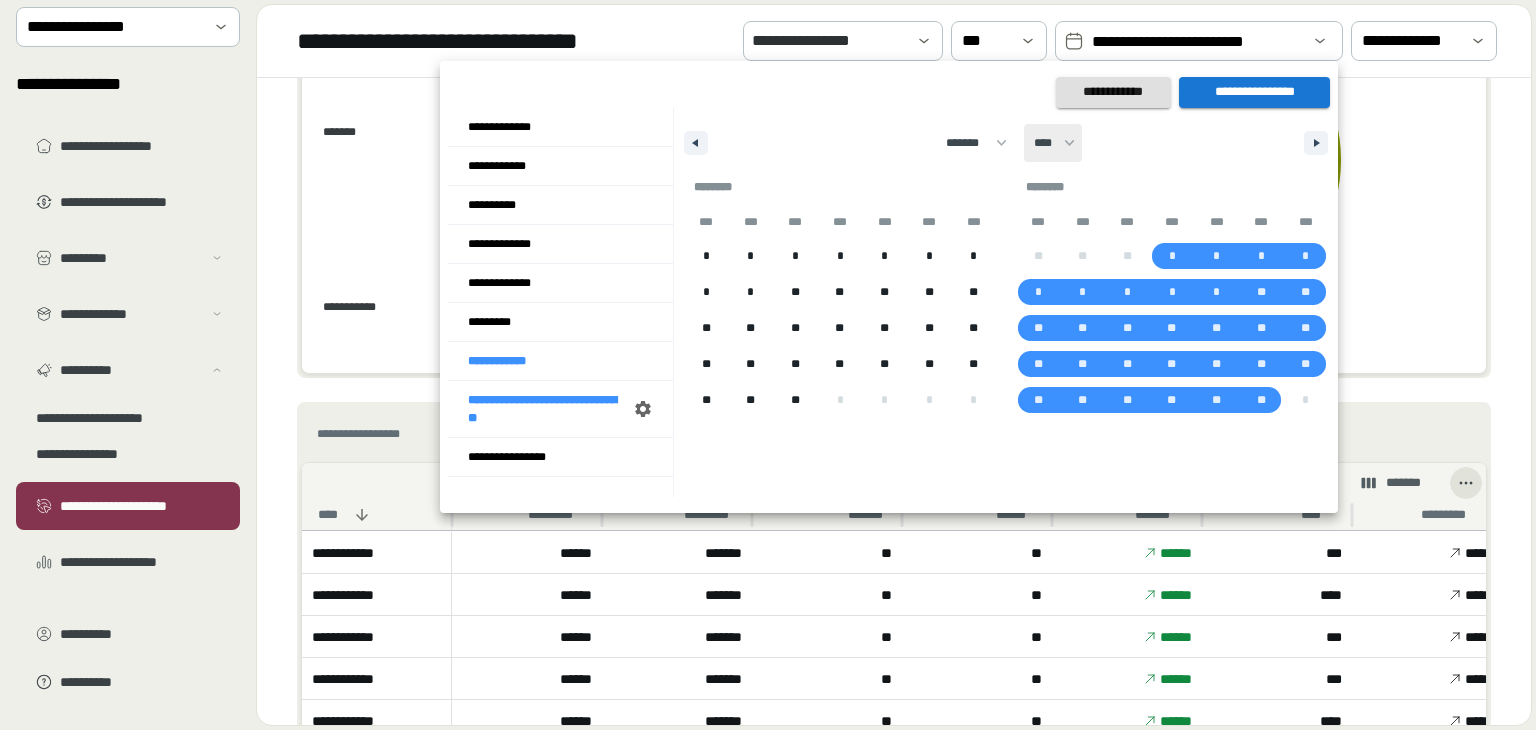 click on "**** **** **** **** **** **** **** **** **** **** **** **** **** **** **** **** **** **** **** **** **** **** **** **** **** **** **** **** **** **** **** **** **** **** **** **** **** **** **** **** **** **** **** **** **** **** **** **** **** **** **** **** **** **** **** **** **** **** **** **** **** **** **** **** **** **** **** **** **** **** **** **** **** **** **** **** **** **** **** **** **** **** **** **** **** **** **** **** **** **** **** **** **** **** **** **** **** **** **** **** ****" at bounding box center [1053, 143] 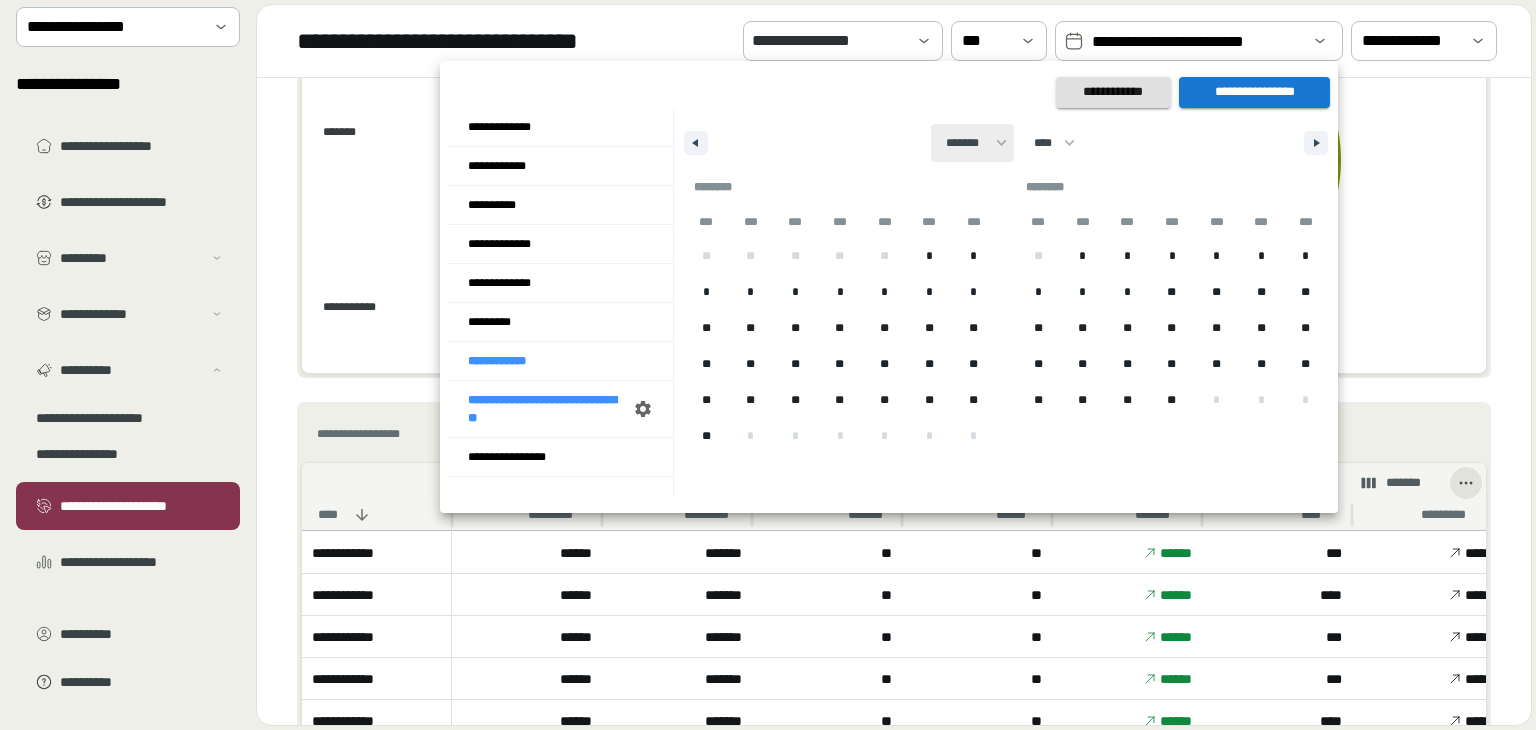 click on "******* ******** ***** ***** *** **** **** ****** ********* ******* ******** ********" at bounding box center [972, 143] 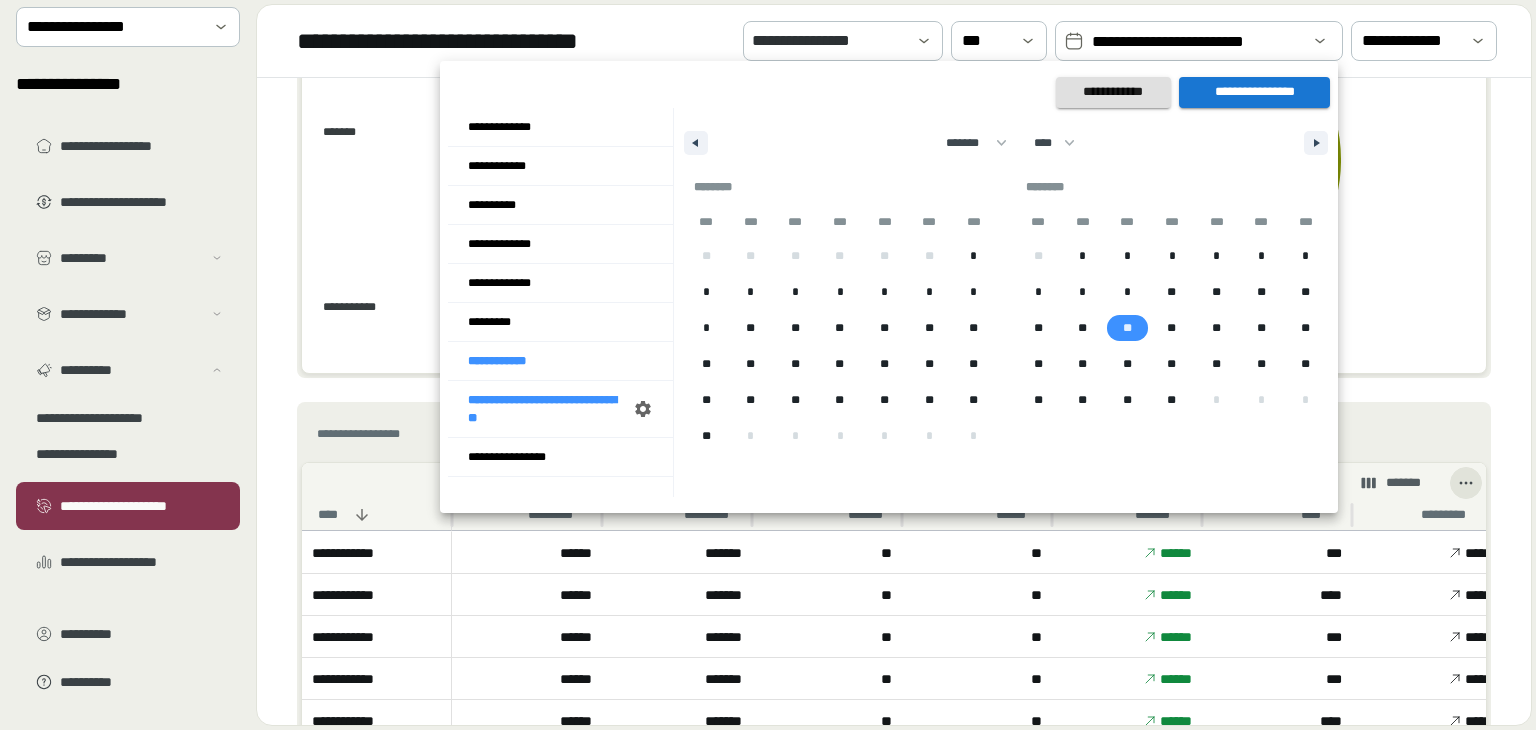 click on "**" at bounding box center (1127, 328) 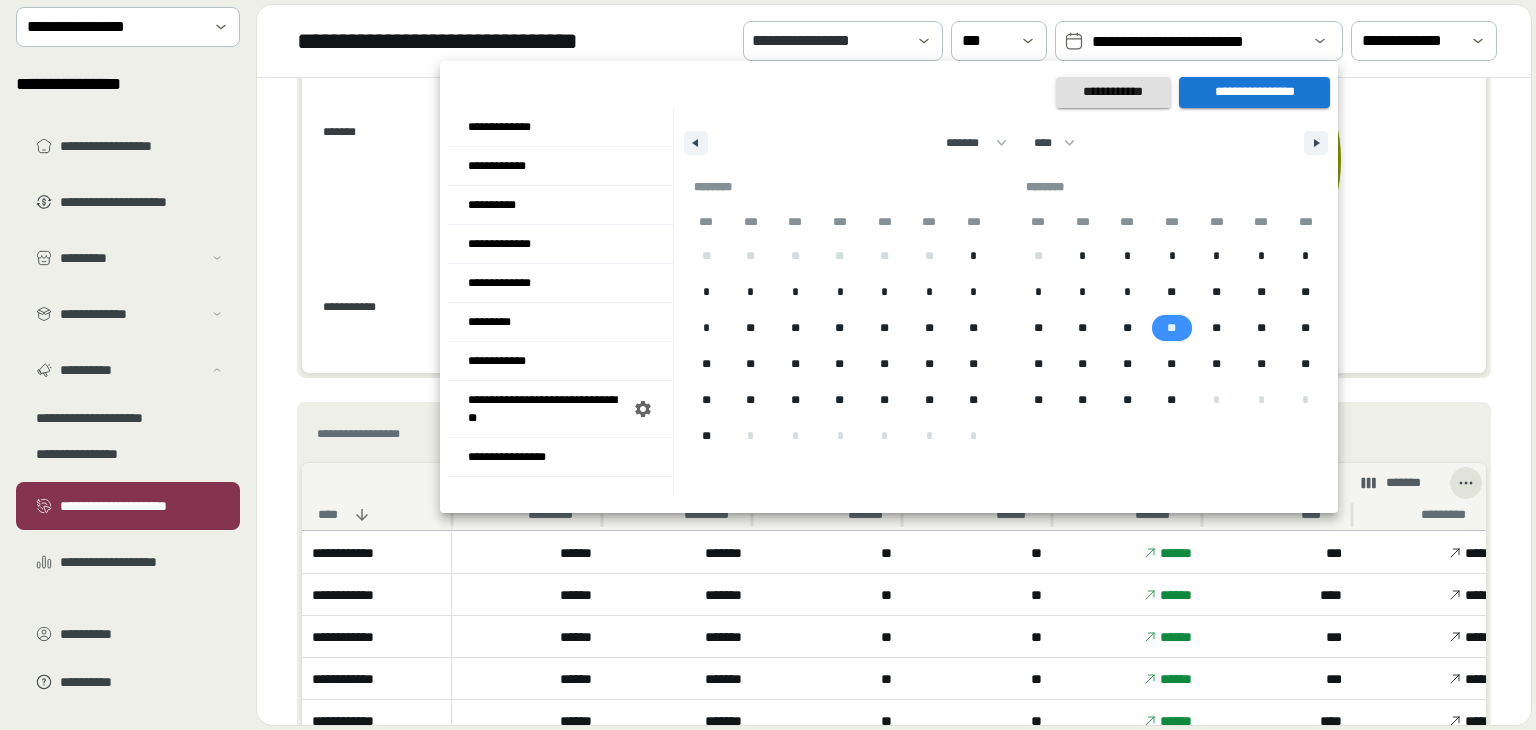 click on "**" at bounding box center [1172, 328] 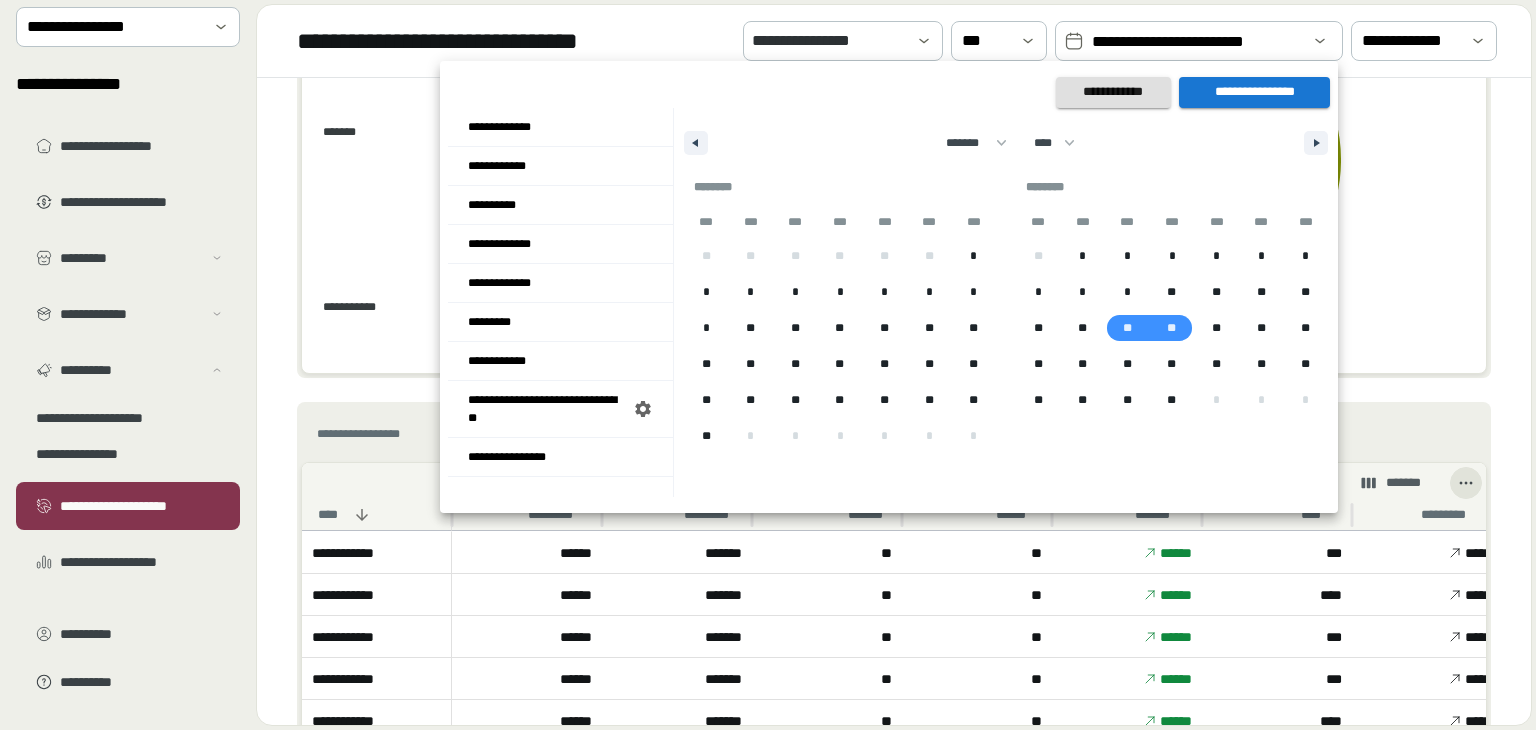 click on "**********" at bounding box center [1254, 92] 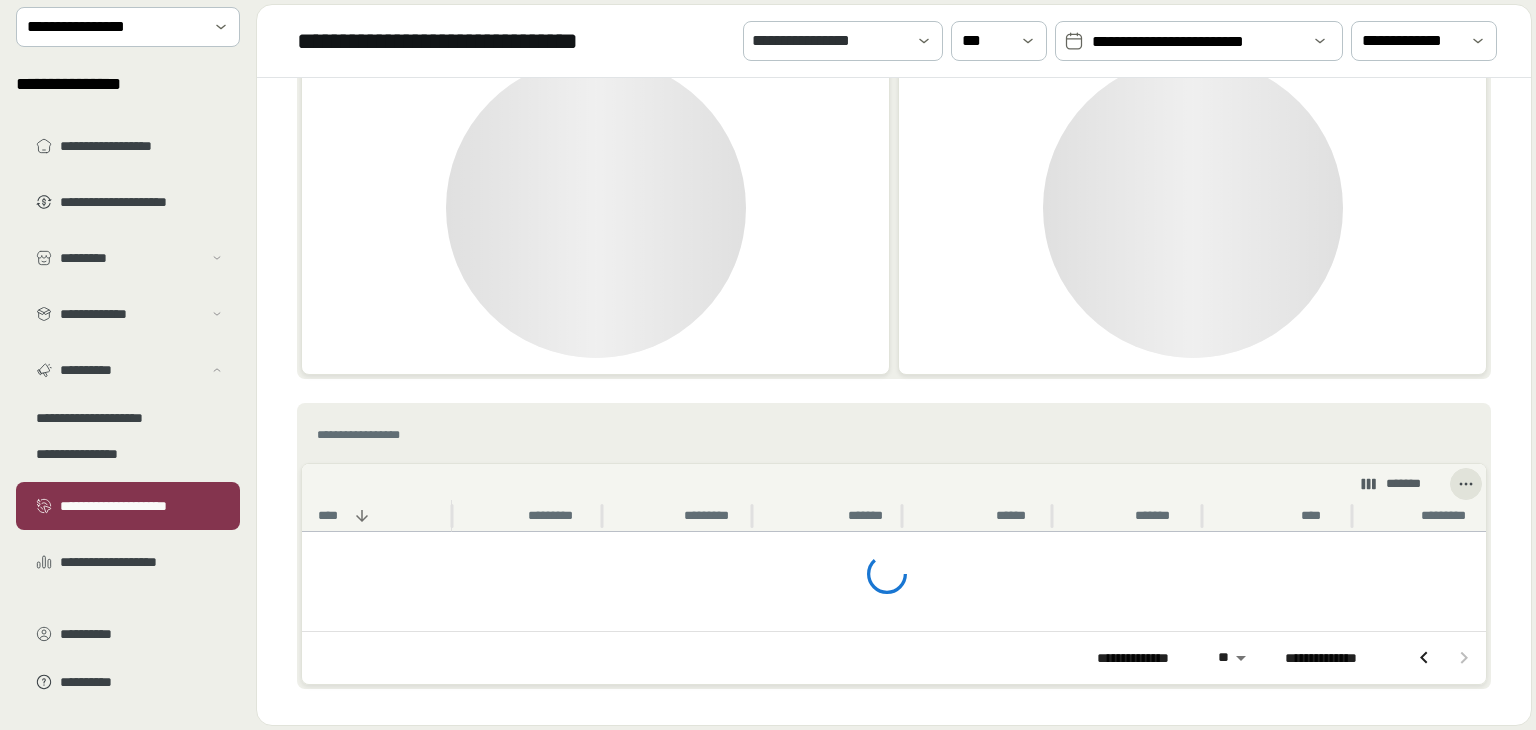 scroll, scrollTop: 939, scrollLeft: 0, axis: vertical 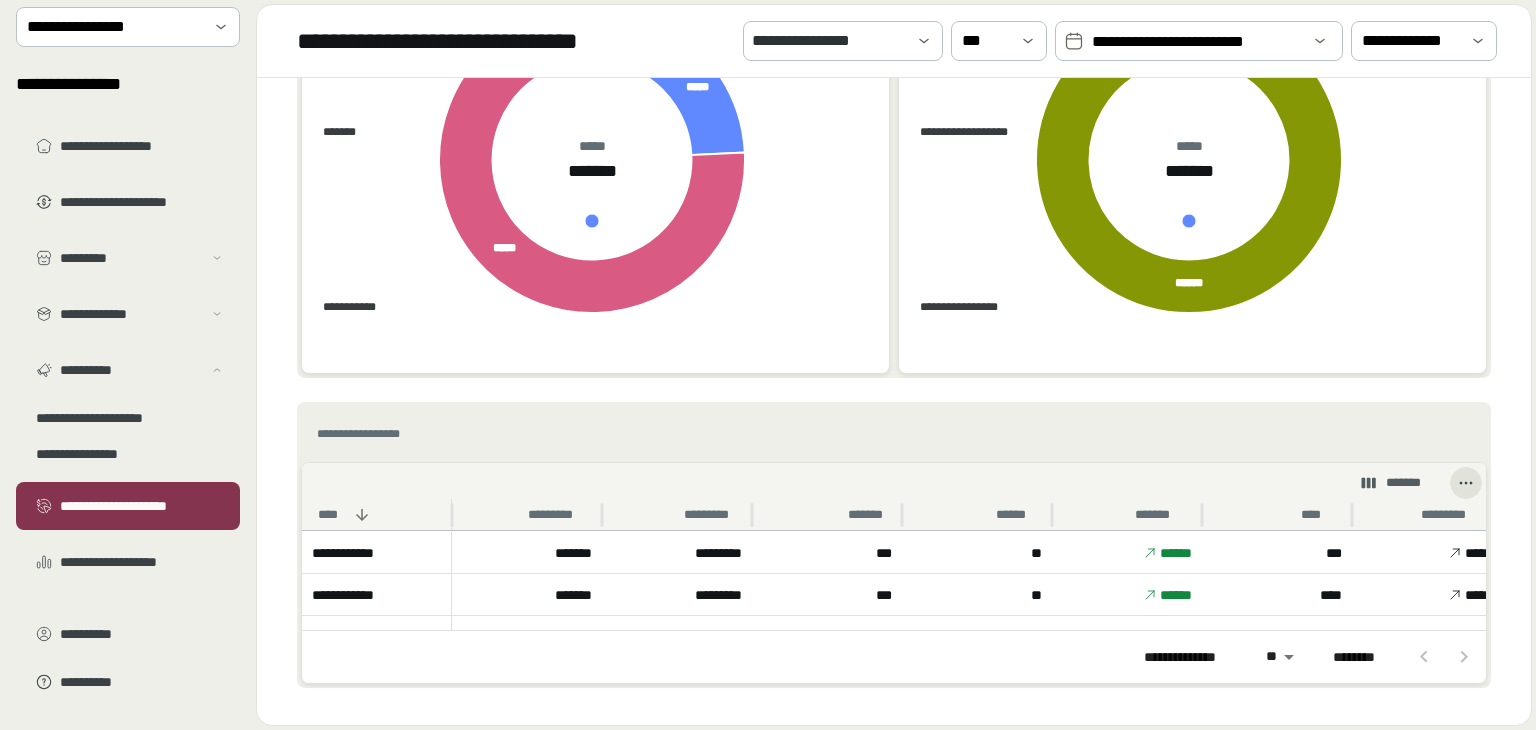 drag, startPoint x: 683, startPoint y: 657, endPoint x: 707, endPoint y: 663, distance: 24.738634 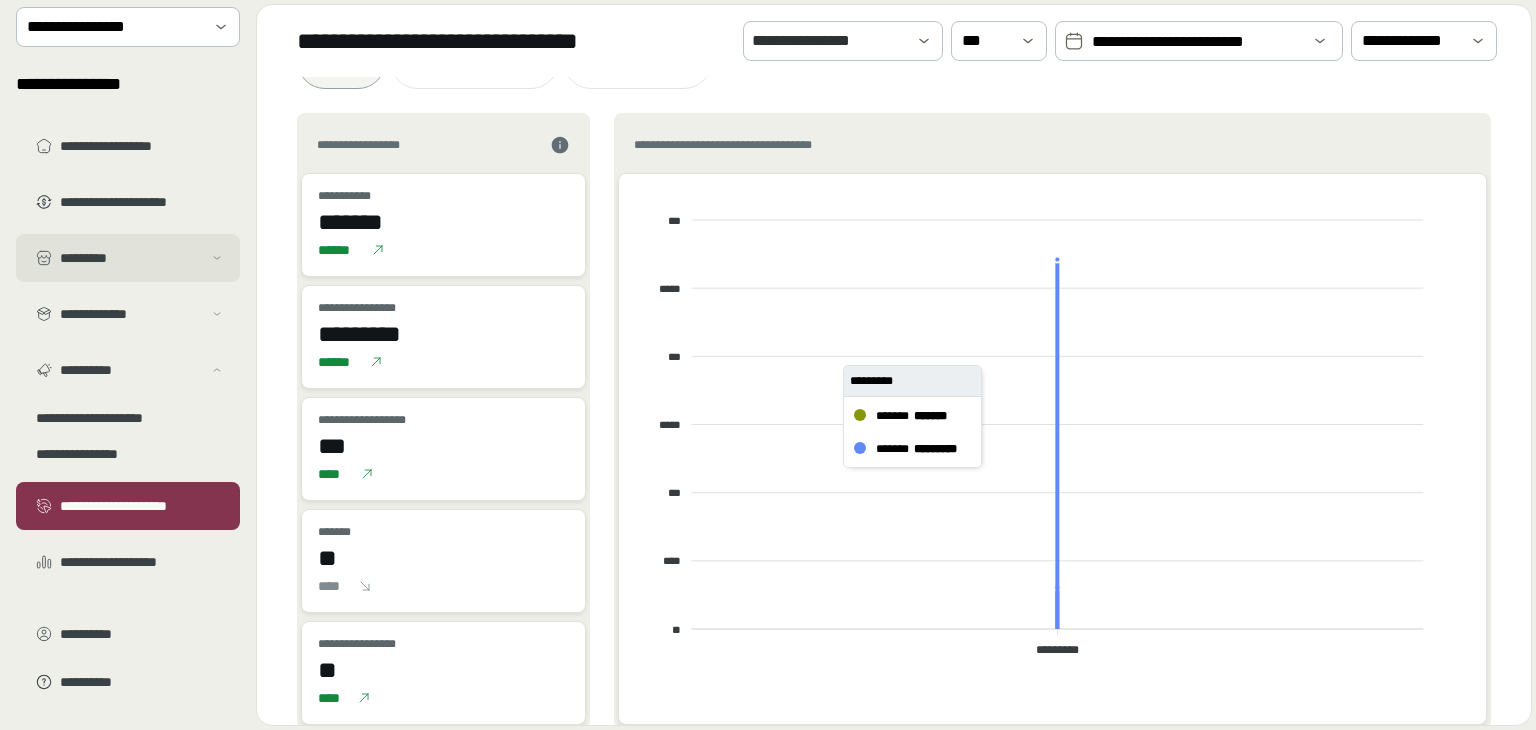 scroll, scrollTop: 0, scrollLeft: 0, axis: both 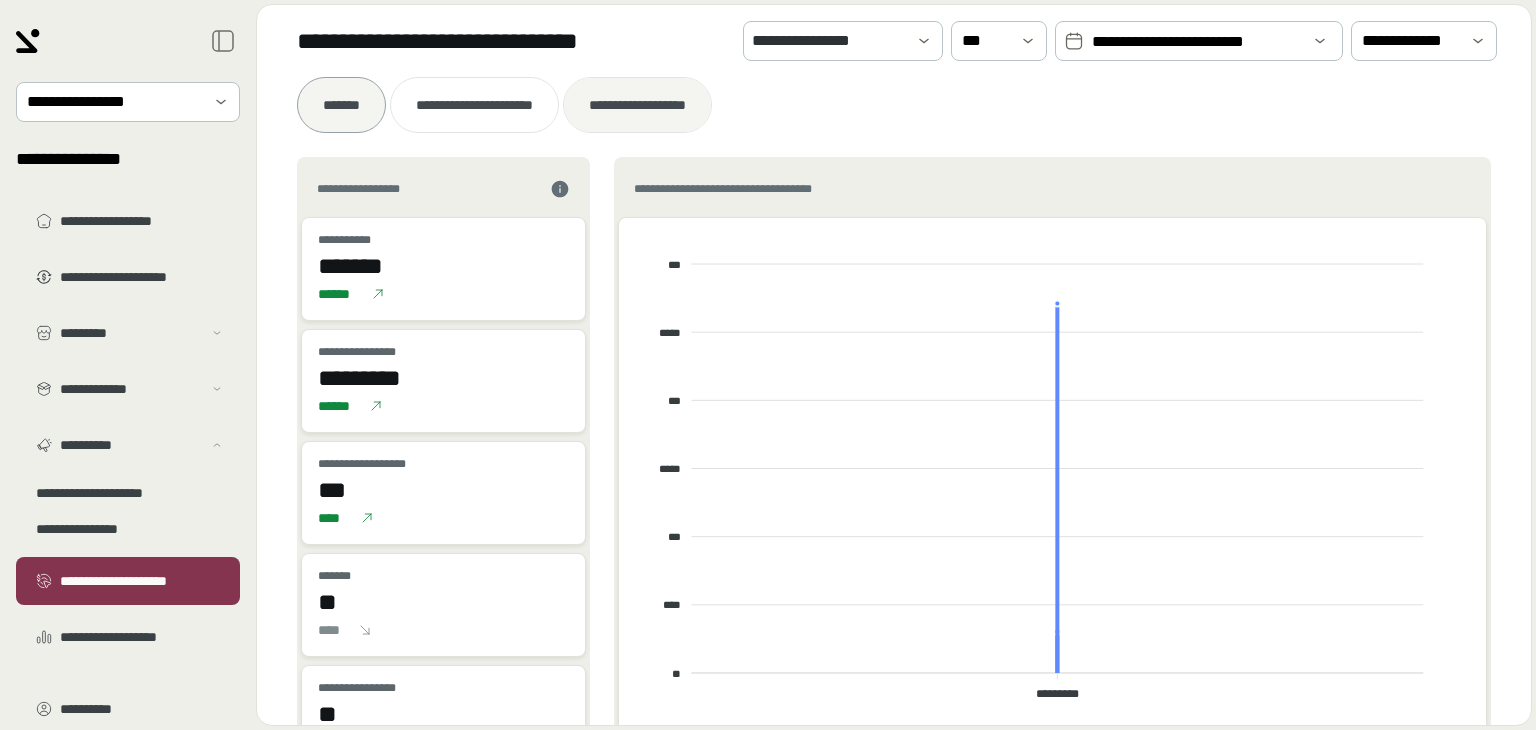 drag, startPoint x: 592, startPoint y: 116, endPoint x: 674, endPoint y: 99, distance: 83.74366 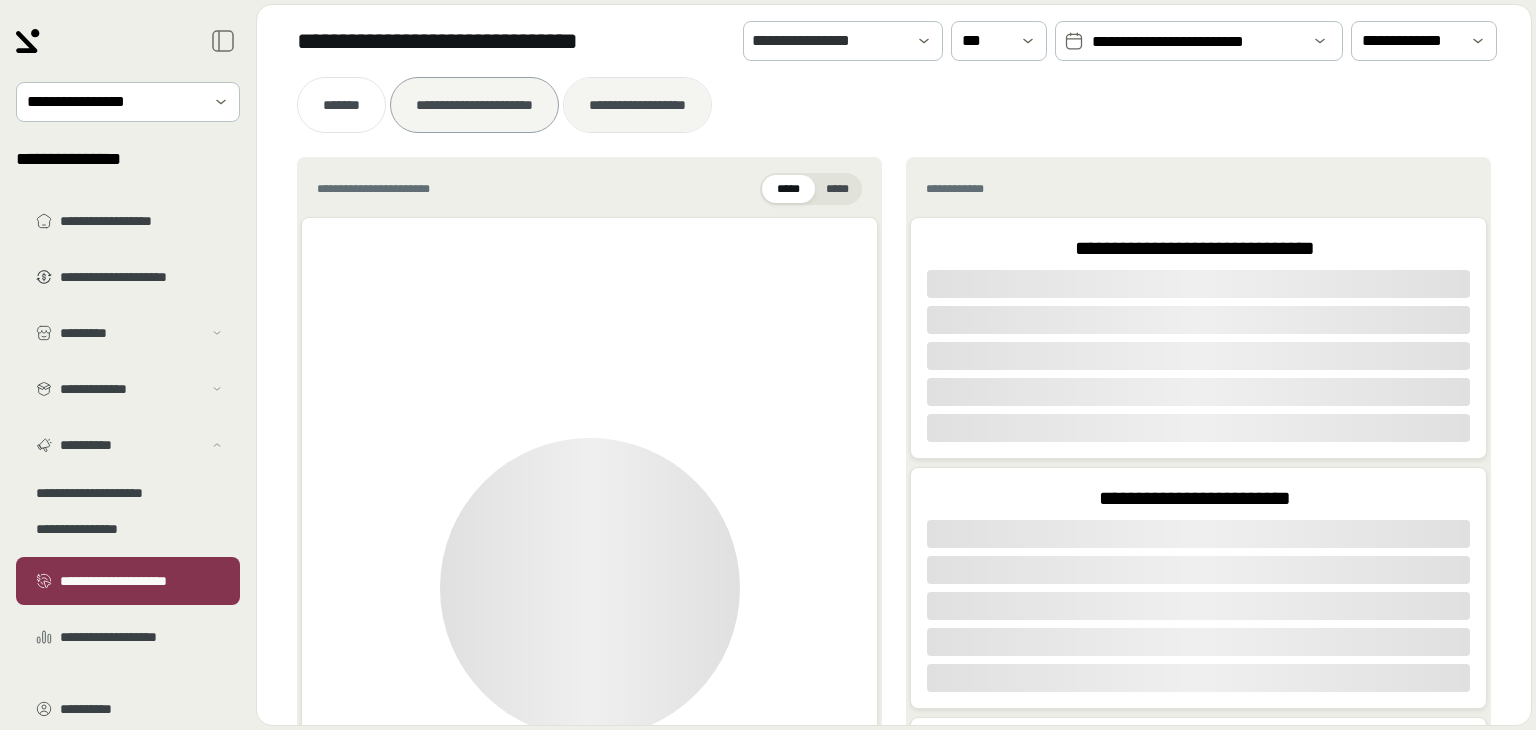 click on "**********" at bounding box center (637, 105) 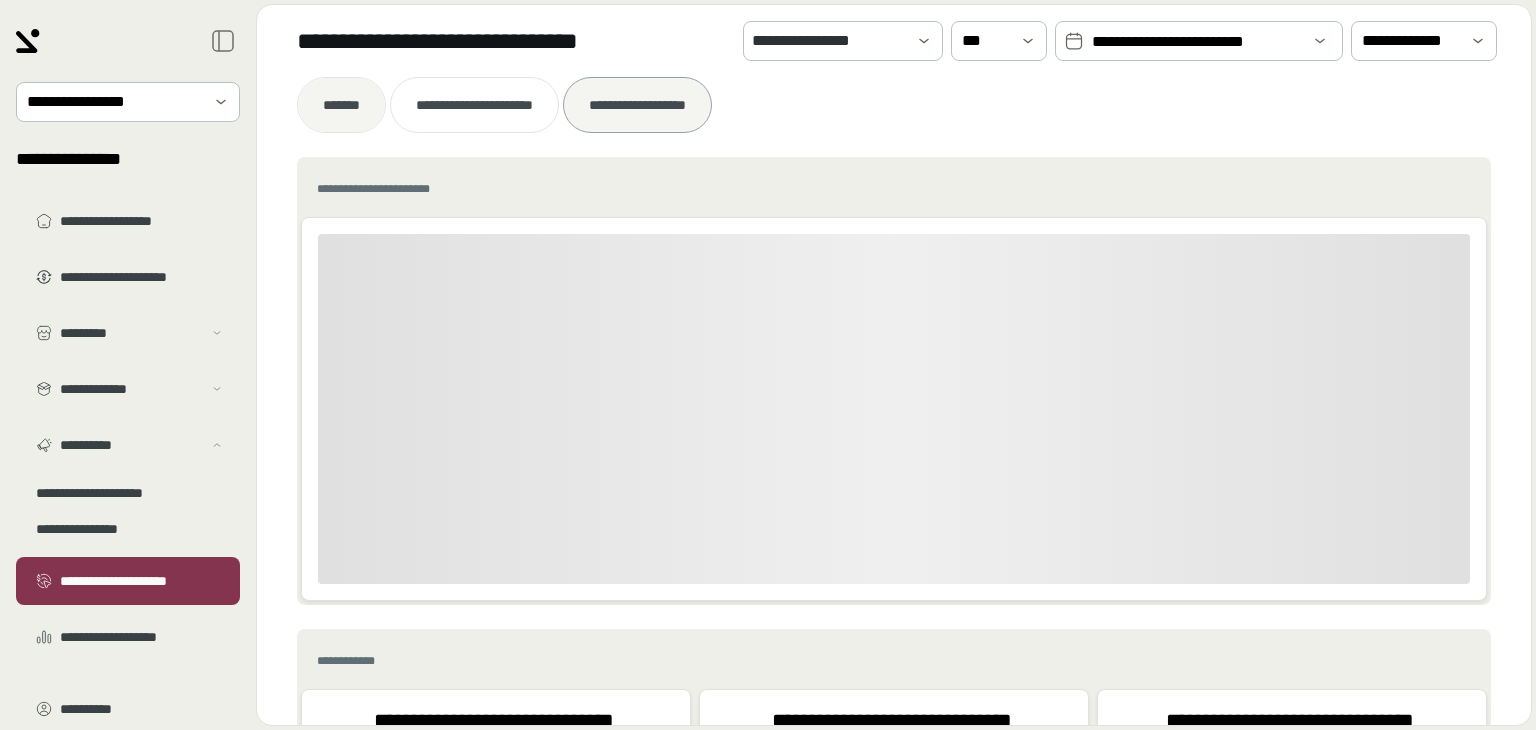 click on "*******" at bounding box center [341, 105] 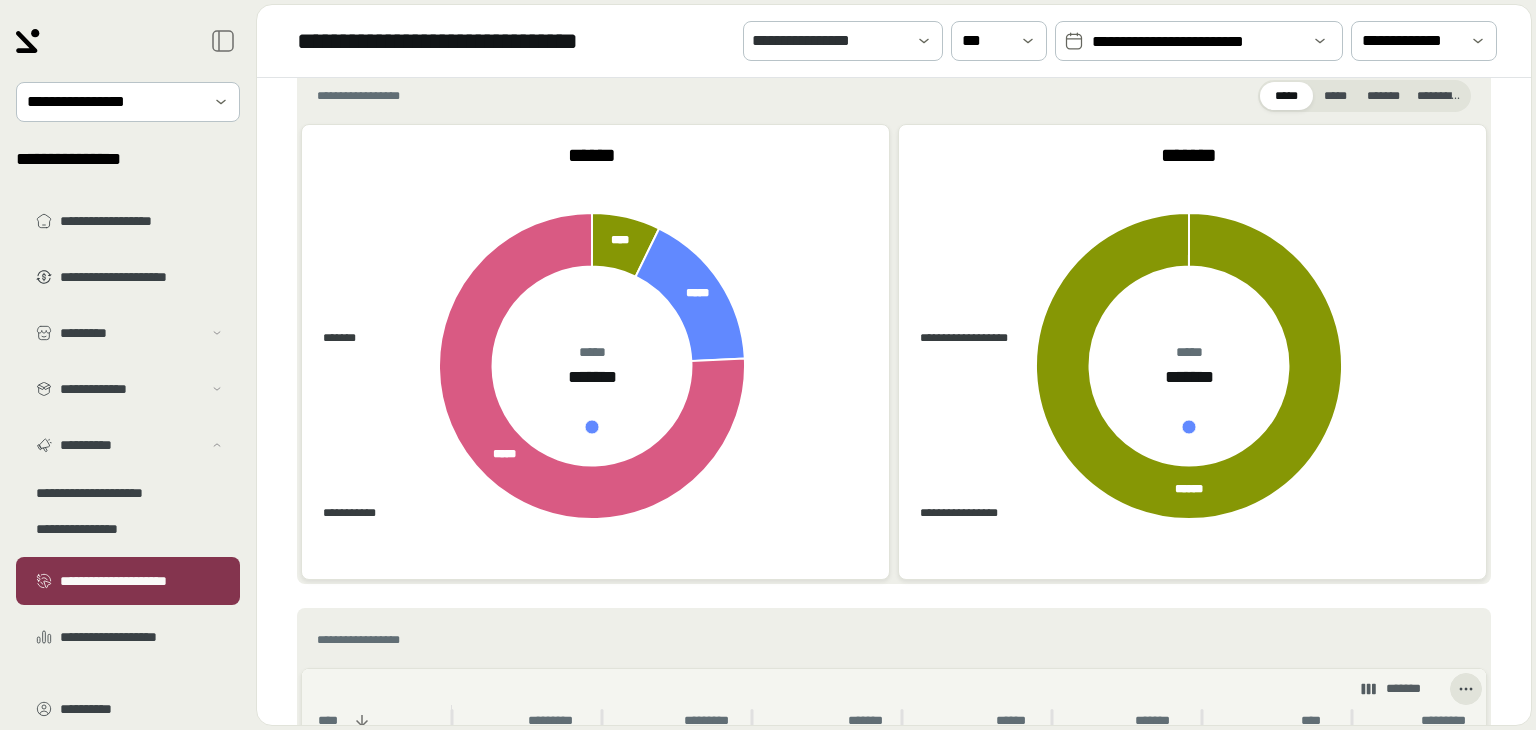 scroll, scrollTop: 700, scrollLeft: 0, axis: vertical 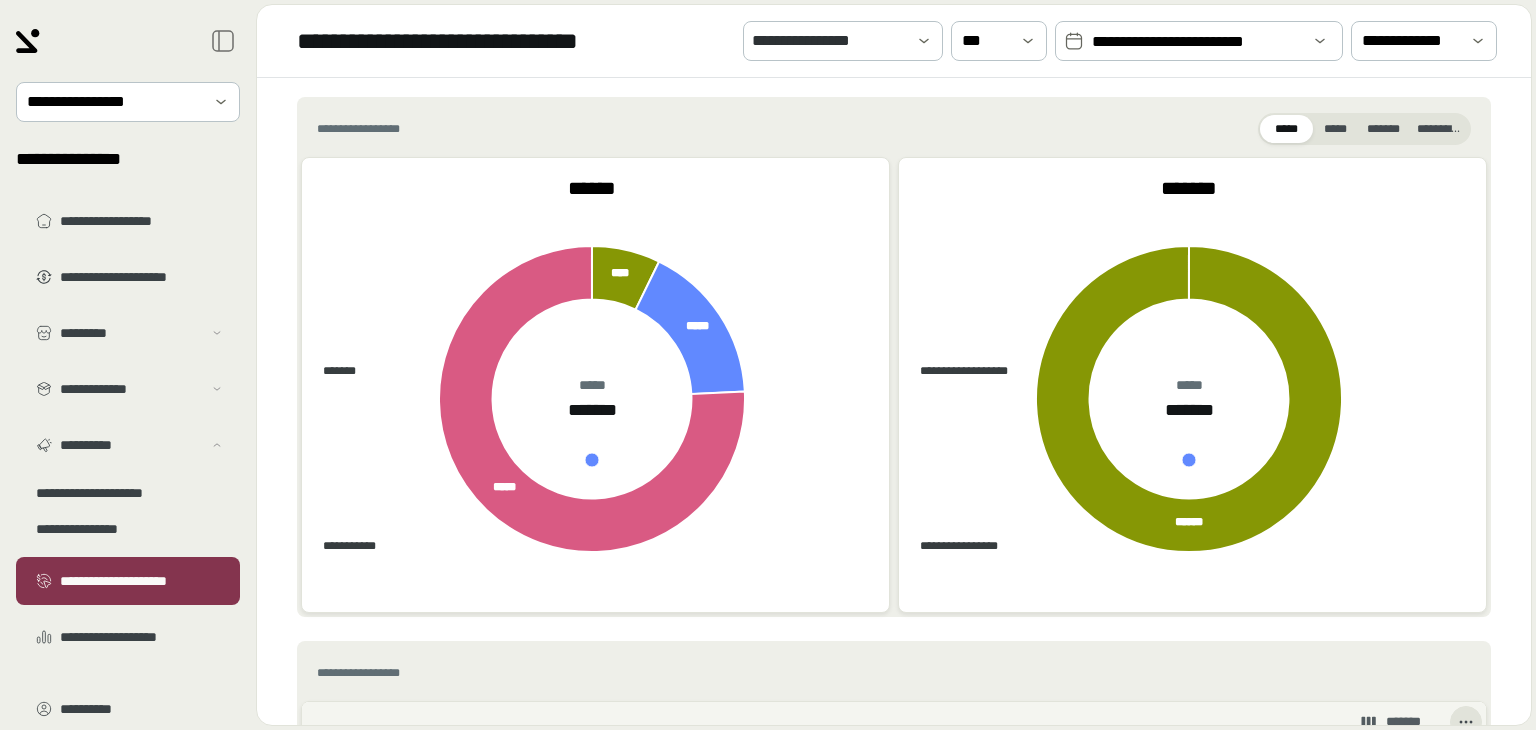 click on "**********" at bounding box center (894, 401) 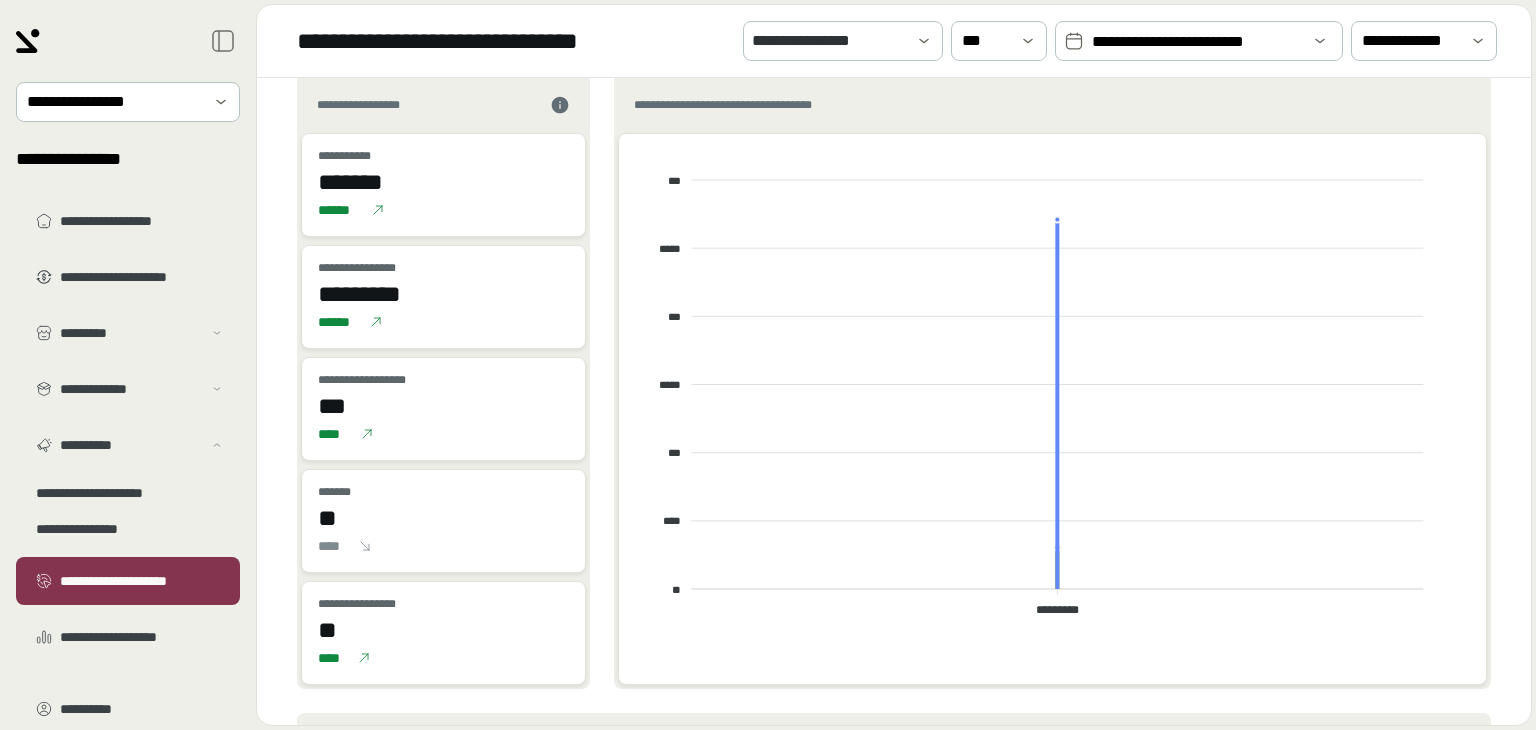 scroll, scrollTop: 0, scrollLeft: 0, axis: both 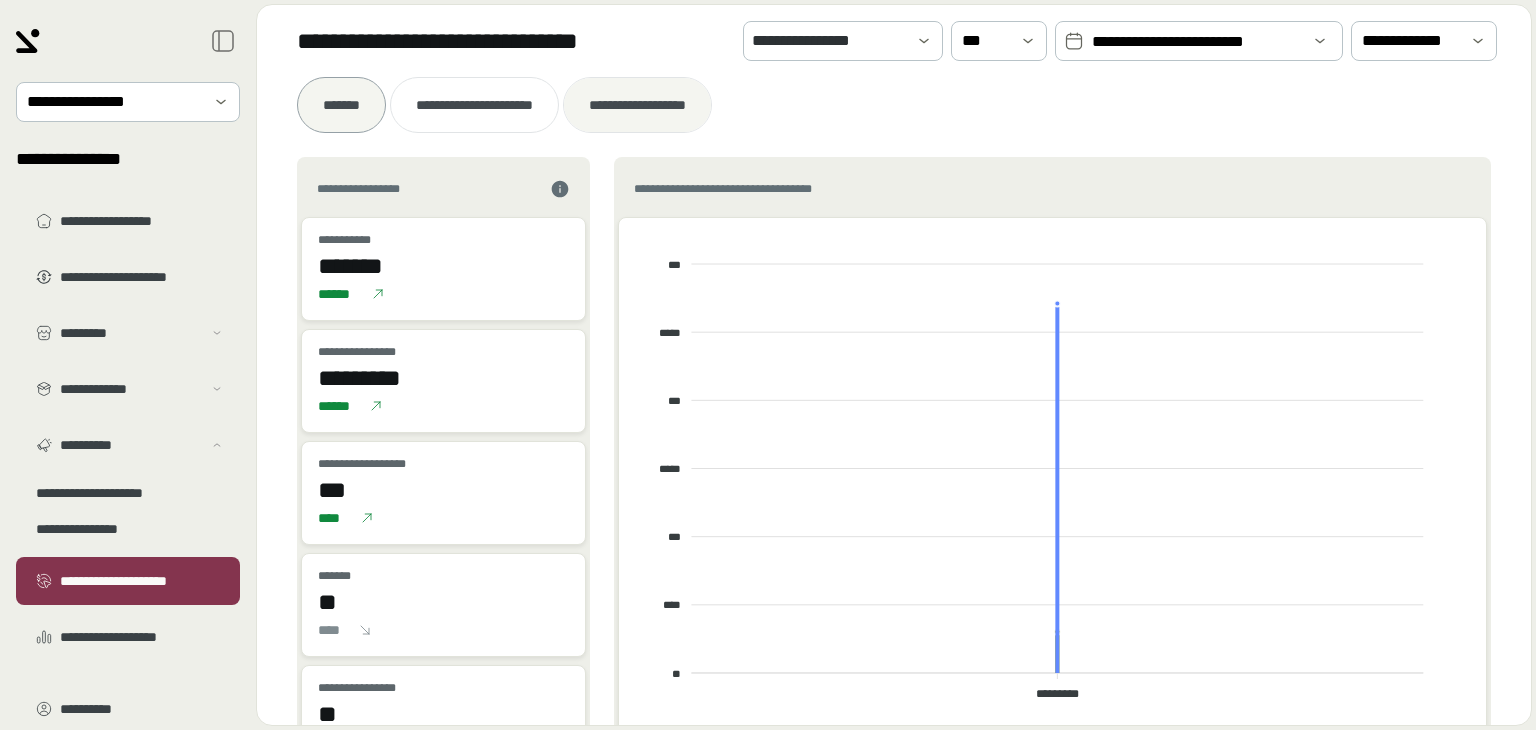 click at bounding box center (637, 105) 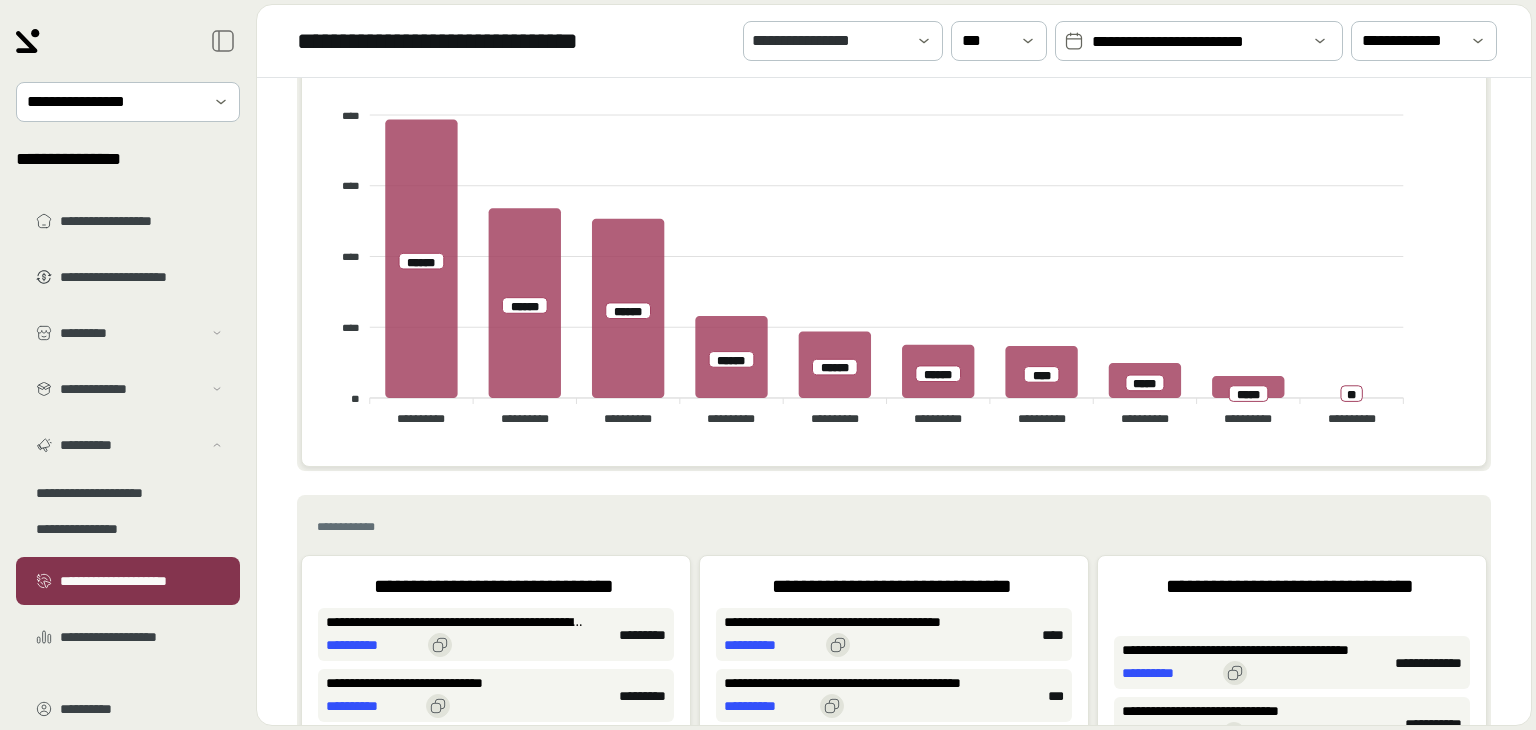 scroll, scrollTop: 0, scrollLeft: 0, axis: both 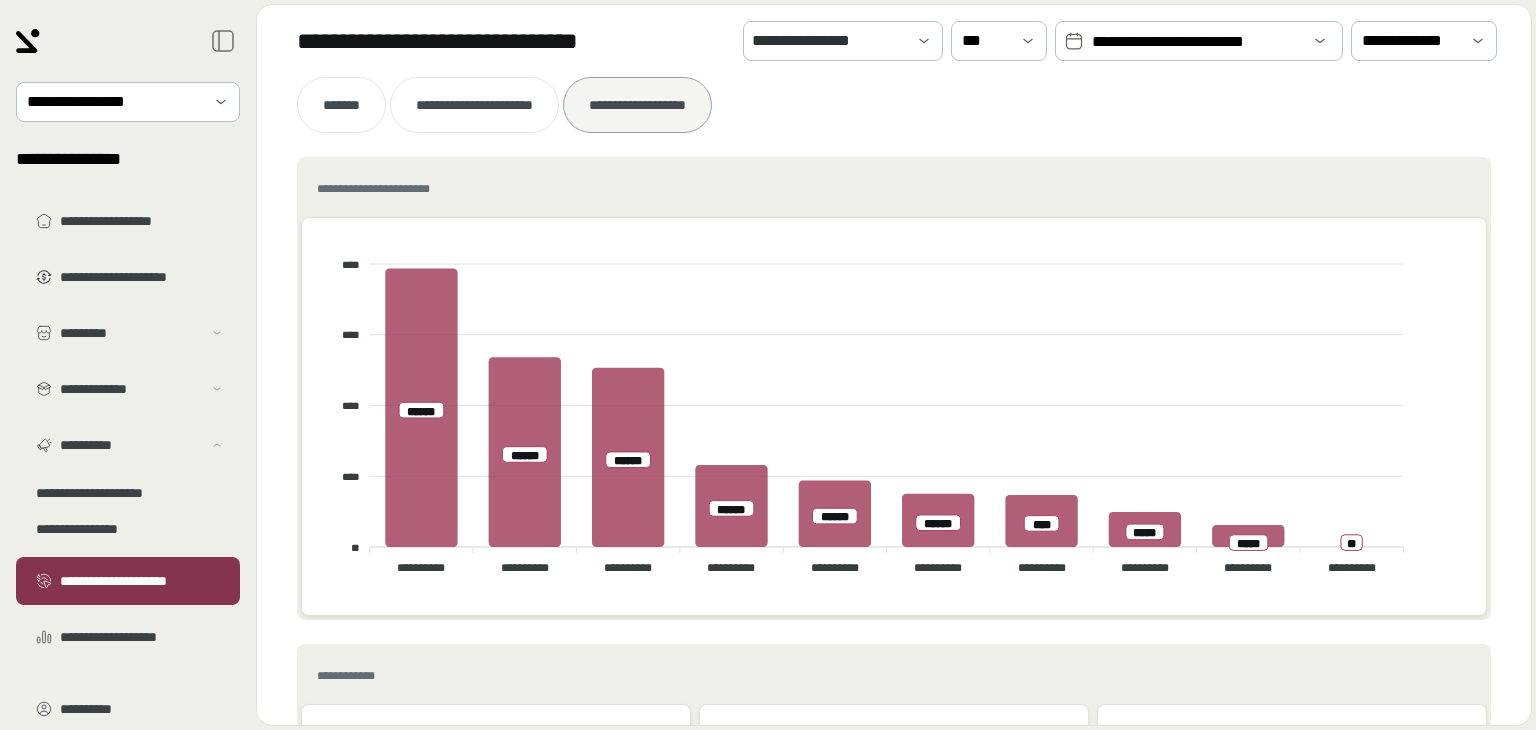 click on "**********" at bounding box center (768, 365) 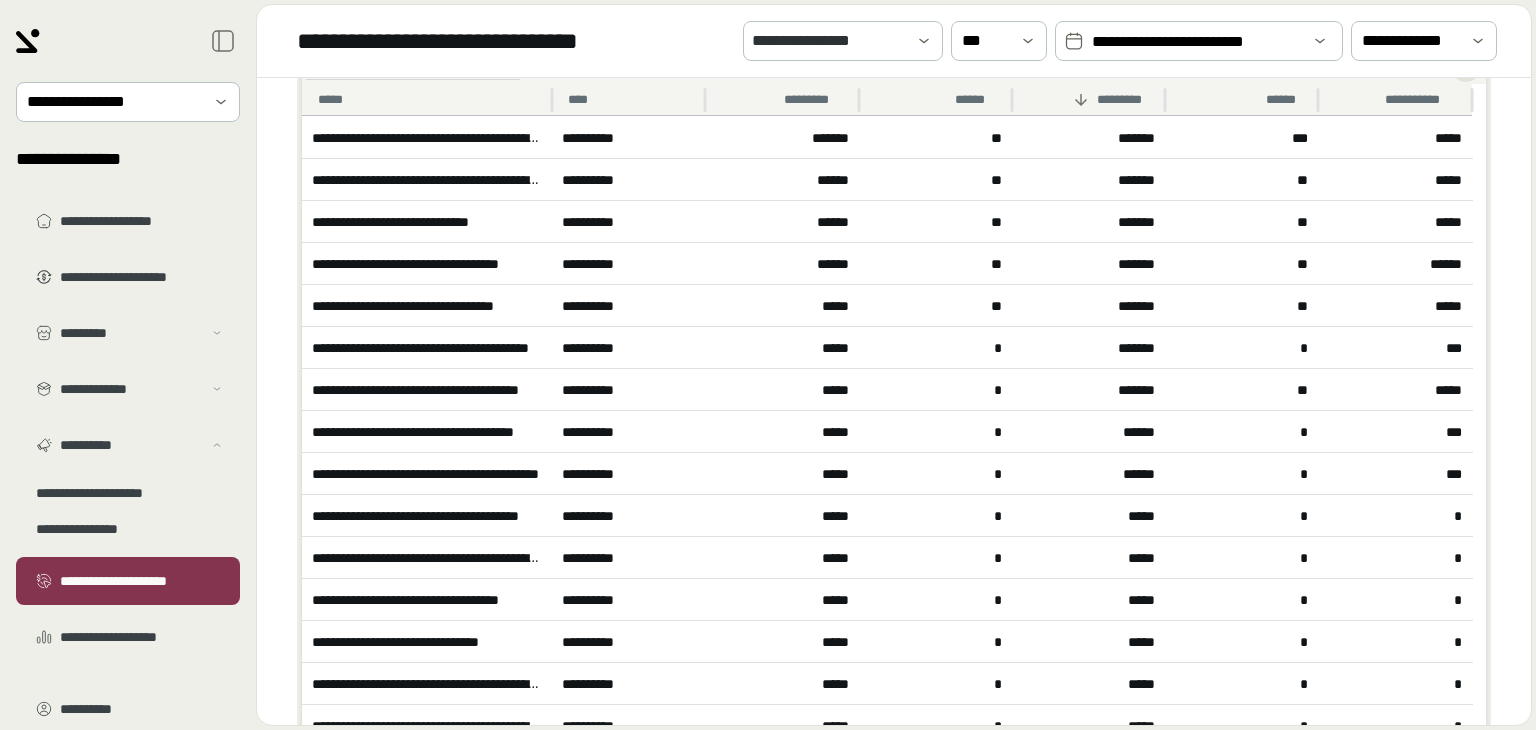 scroll, scrollTop: 1100, scrollLeft: 0, axis: vertical 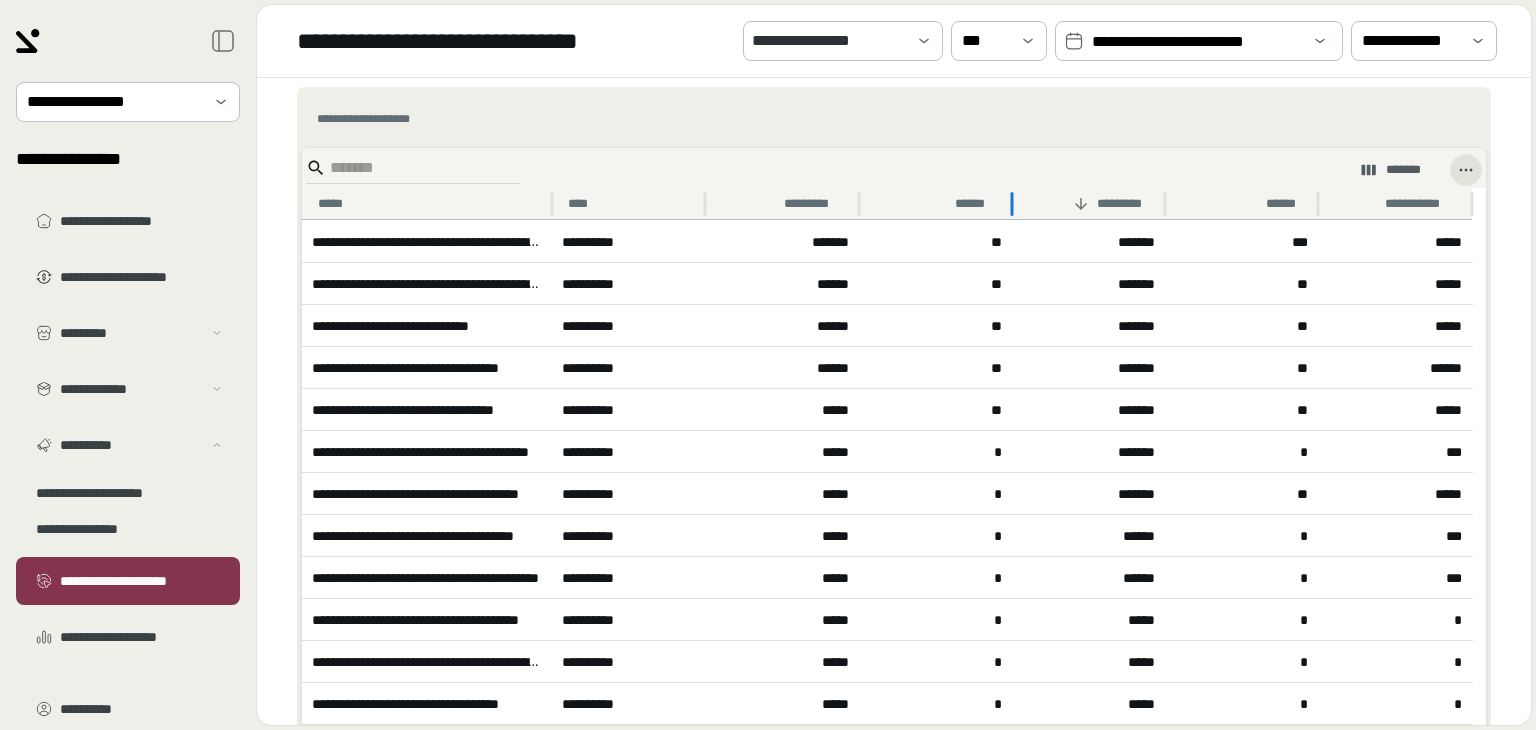 click at bounding box center (939, 204) 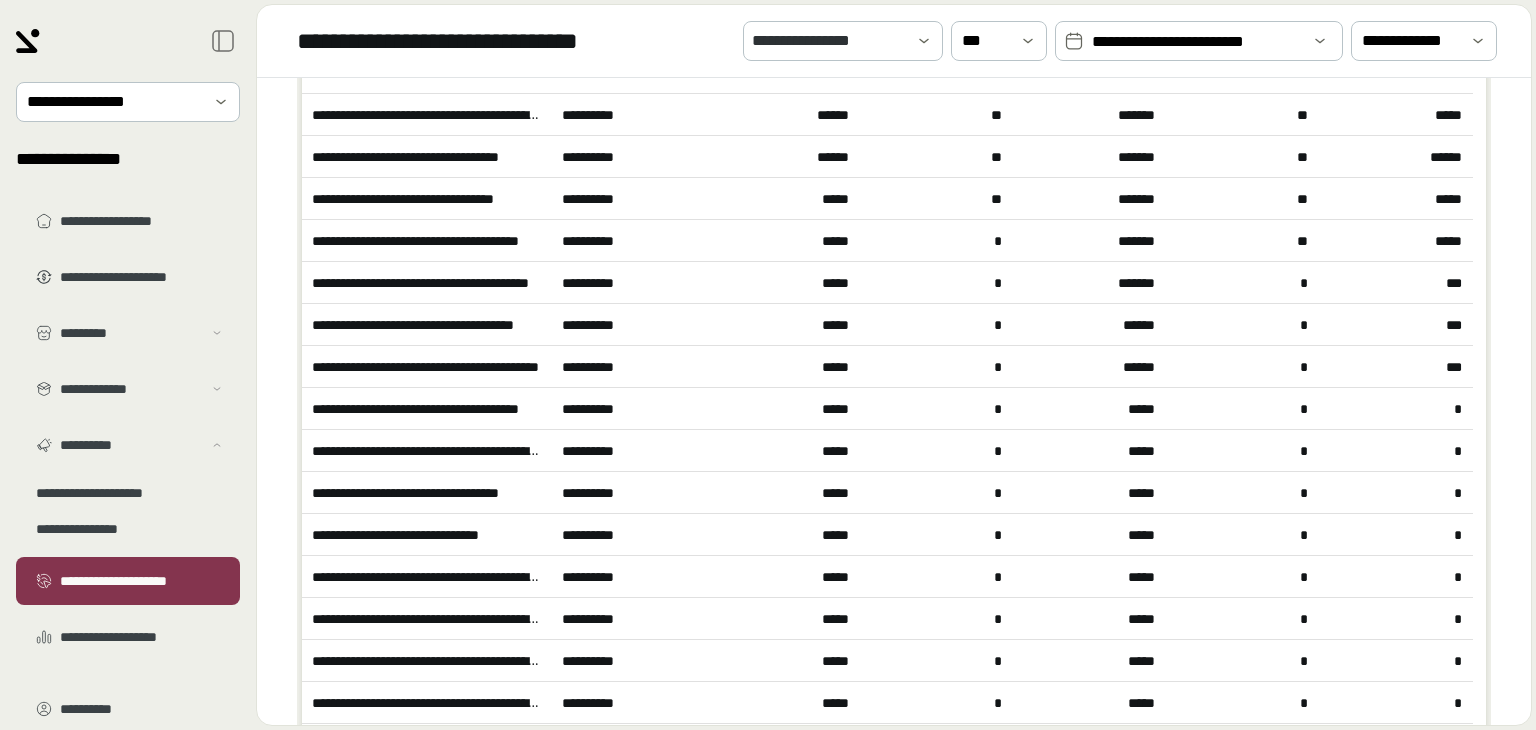 scroll, scrollTop: 1040, scrollLeft: 0, axis: vertical 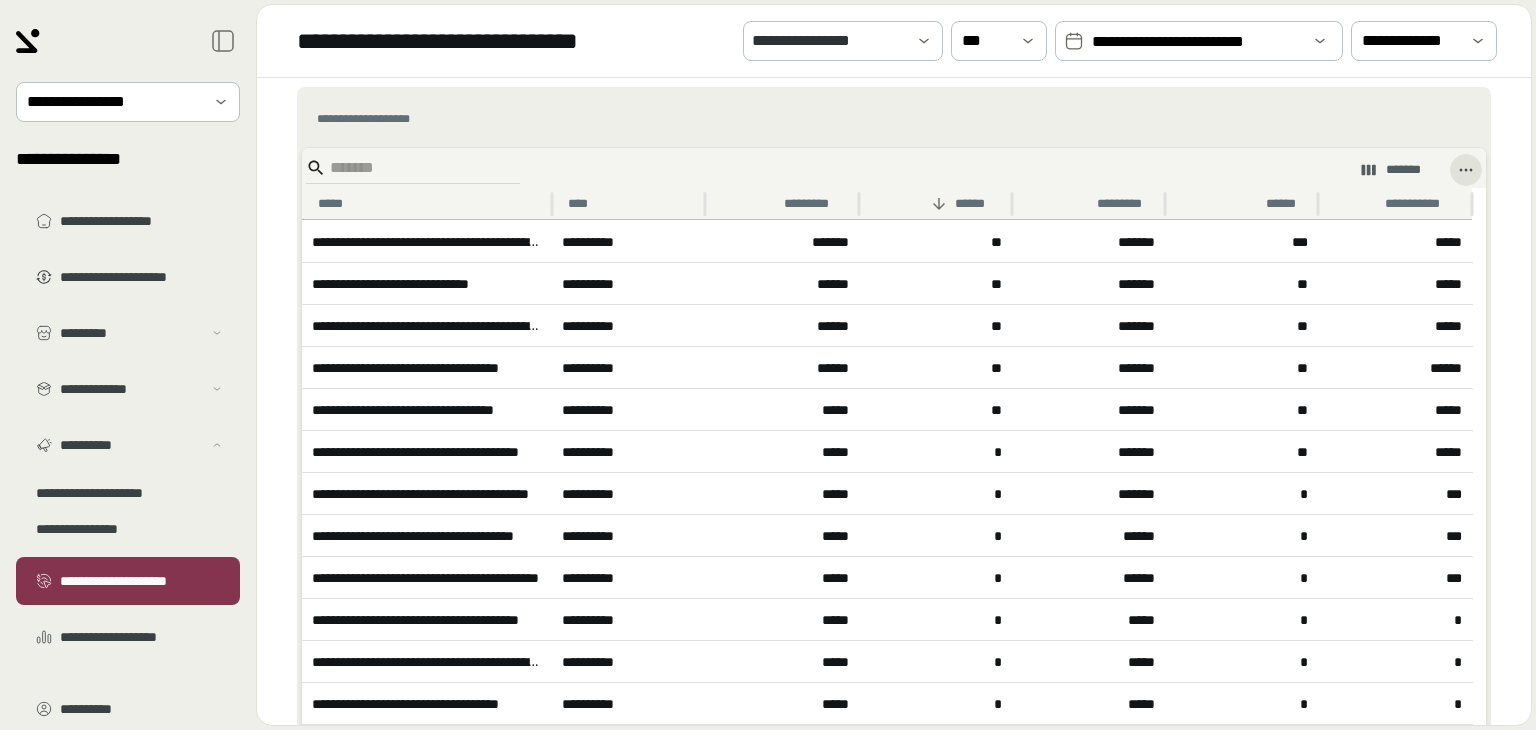 drag, startPoint x: 1534, startPoint y: 409, endPoint x: 1535, endPoint y: 142, distance: 267.00186 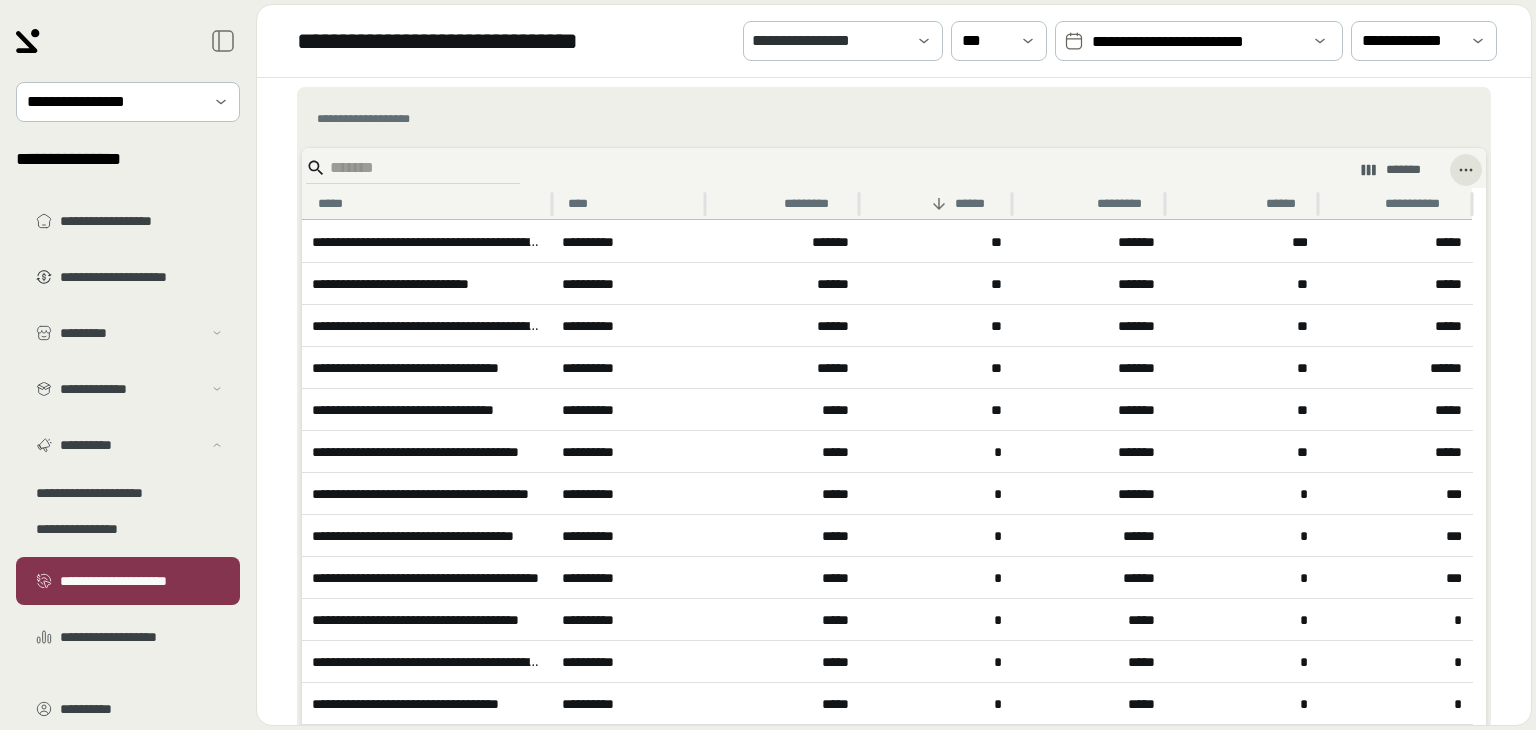 click on "**********" at bounding box center [768, 365] 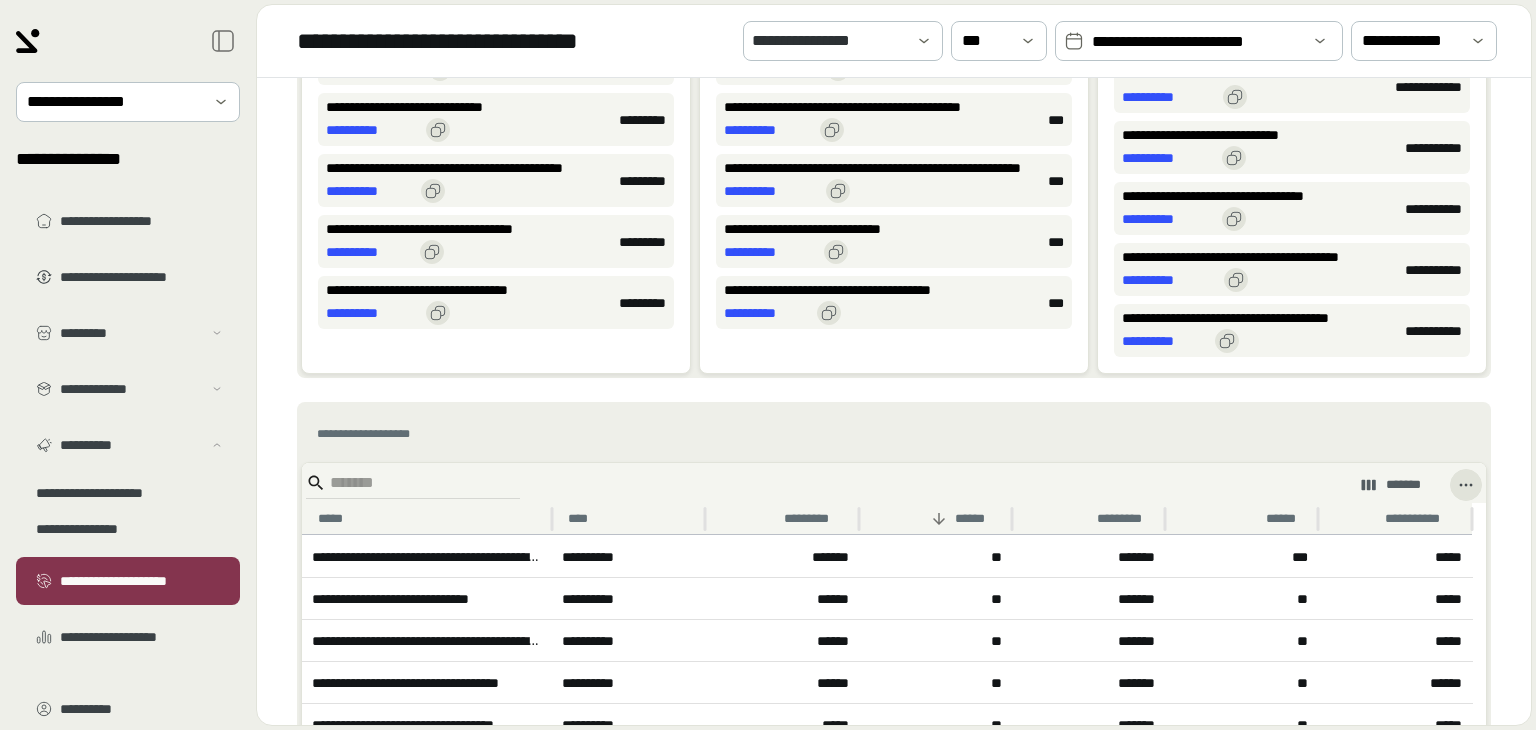 scroll, scrollTop: 1000, scrollLeft: 0, axis: vertical 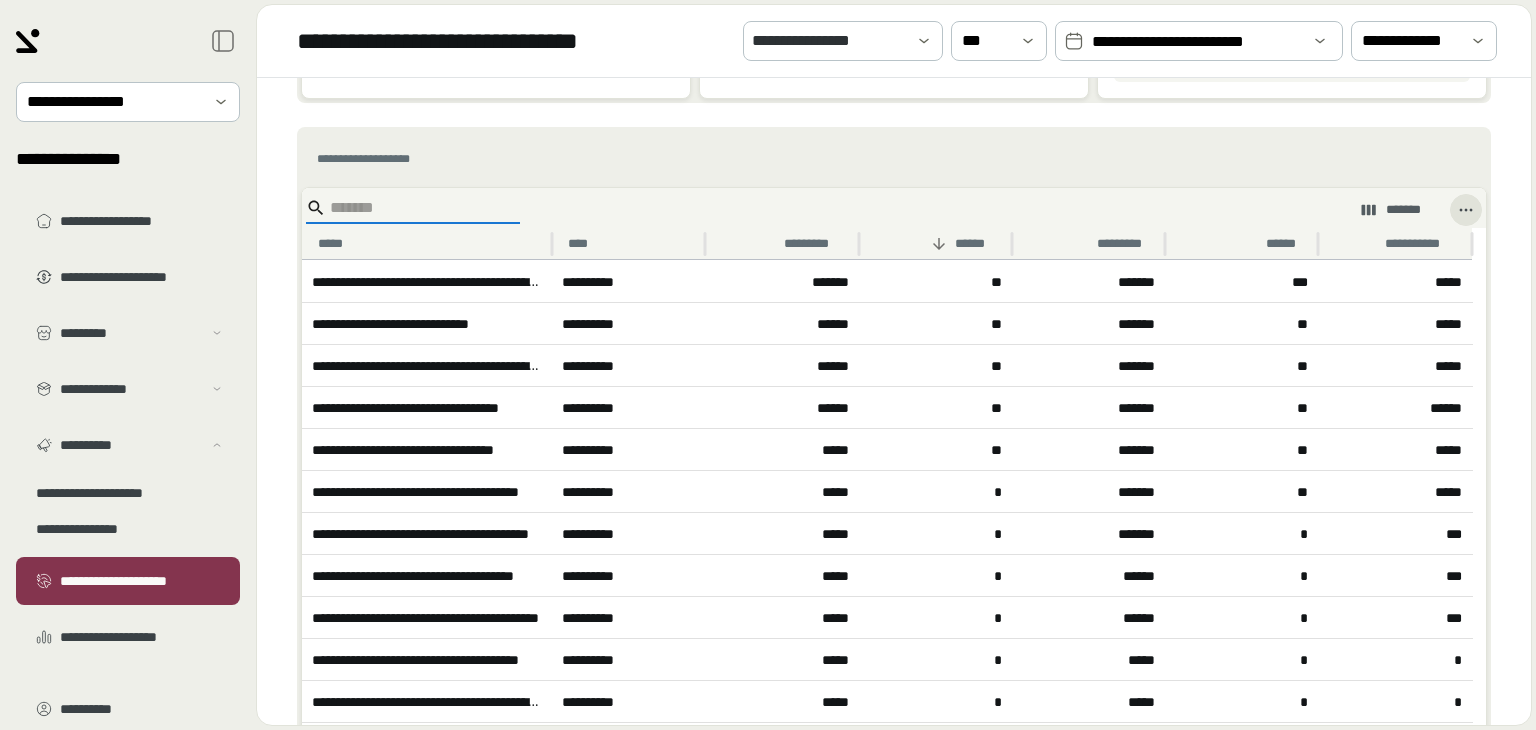 click at bounding box center (410, 208) 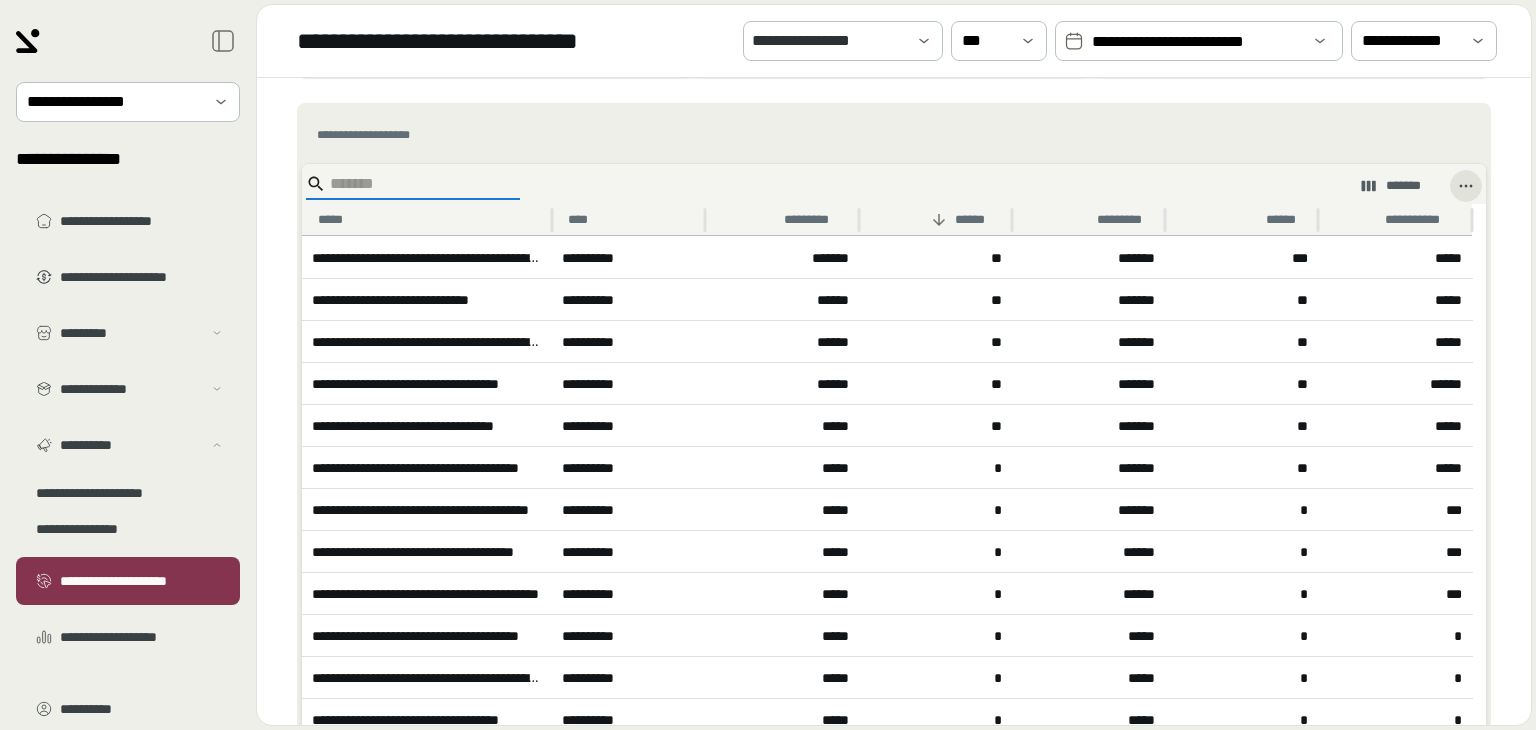 scroll, scrollTop: 1046, scrollLeft: 0, axis: vertical 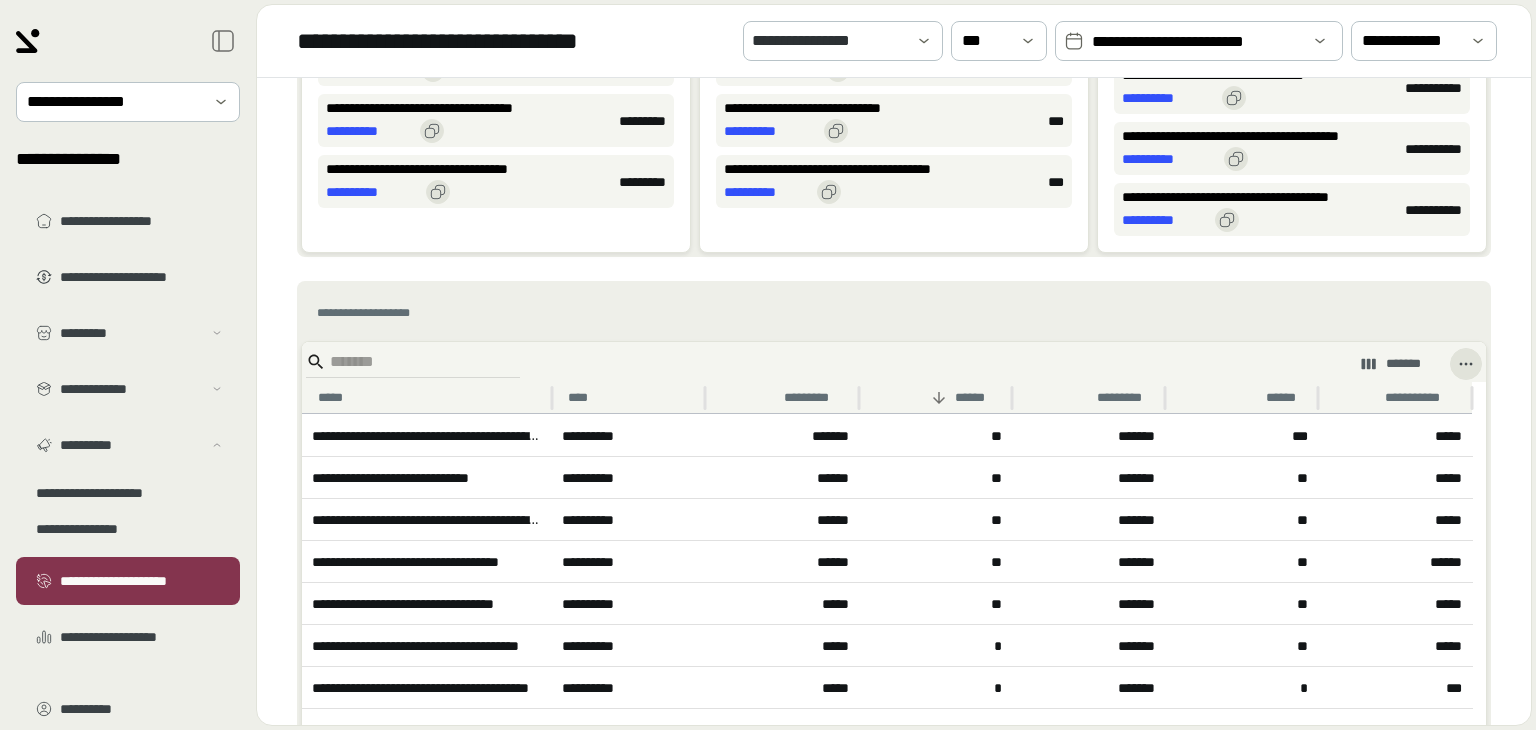 drag, startPoint x: 1492, startPoint y: 135, endPoint x: 1115, endPoint y: 175, distance: 379.1161 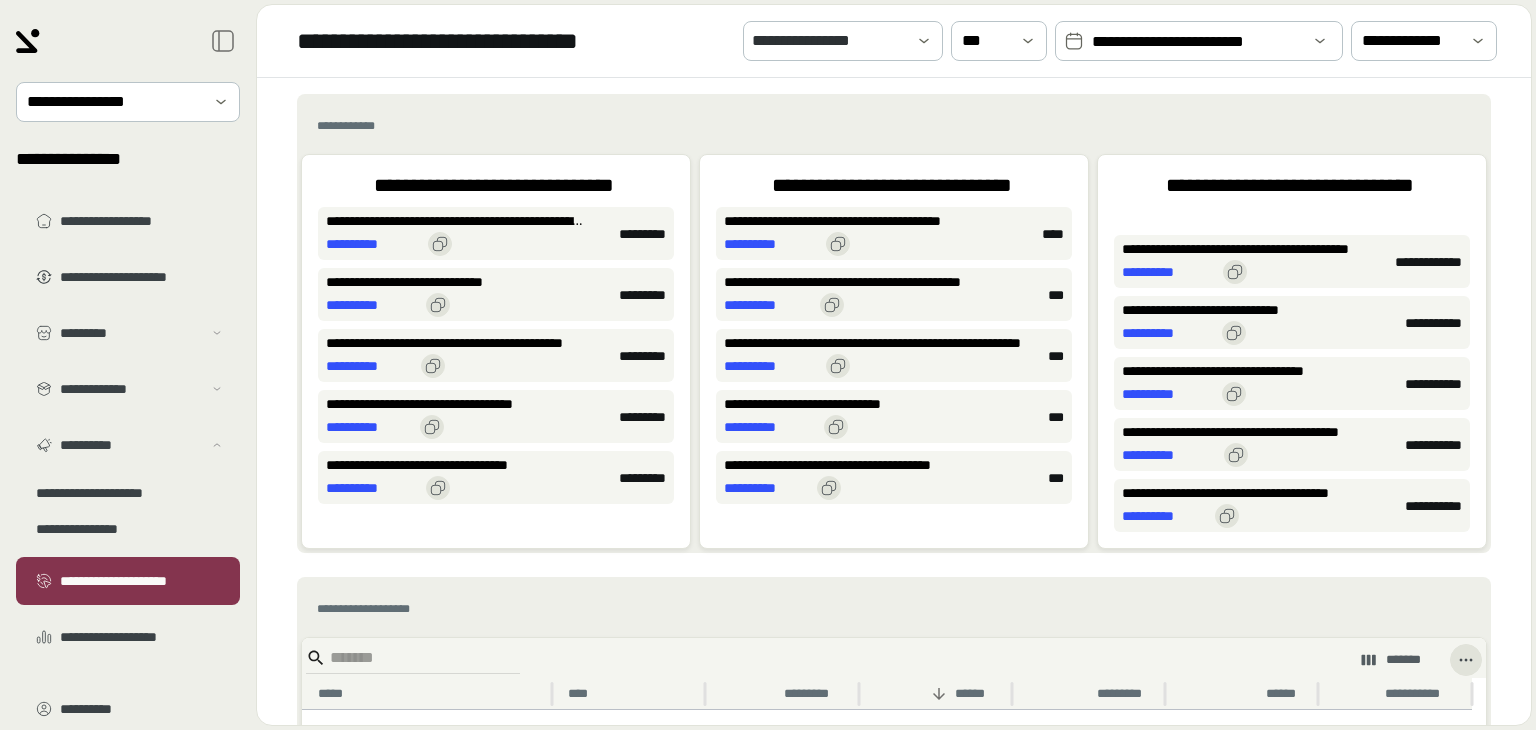 scroll, scrollTop: 546, scrollLeft: 0, axis: vertical 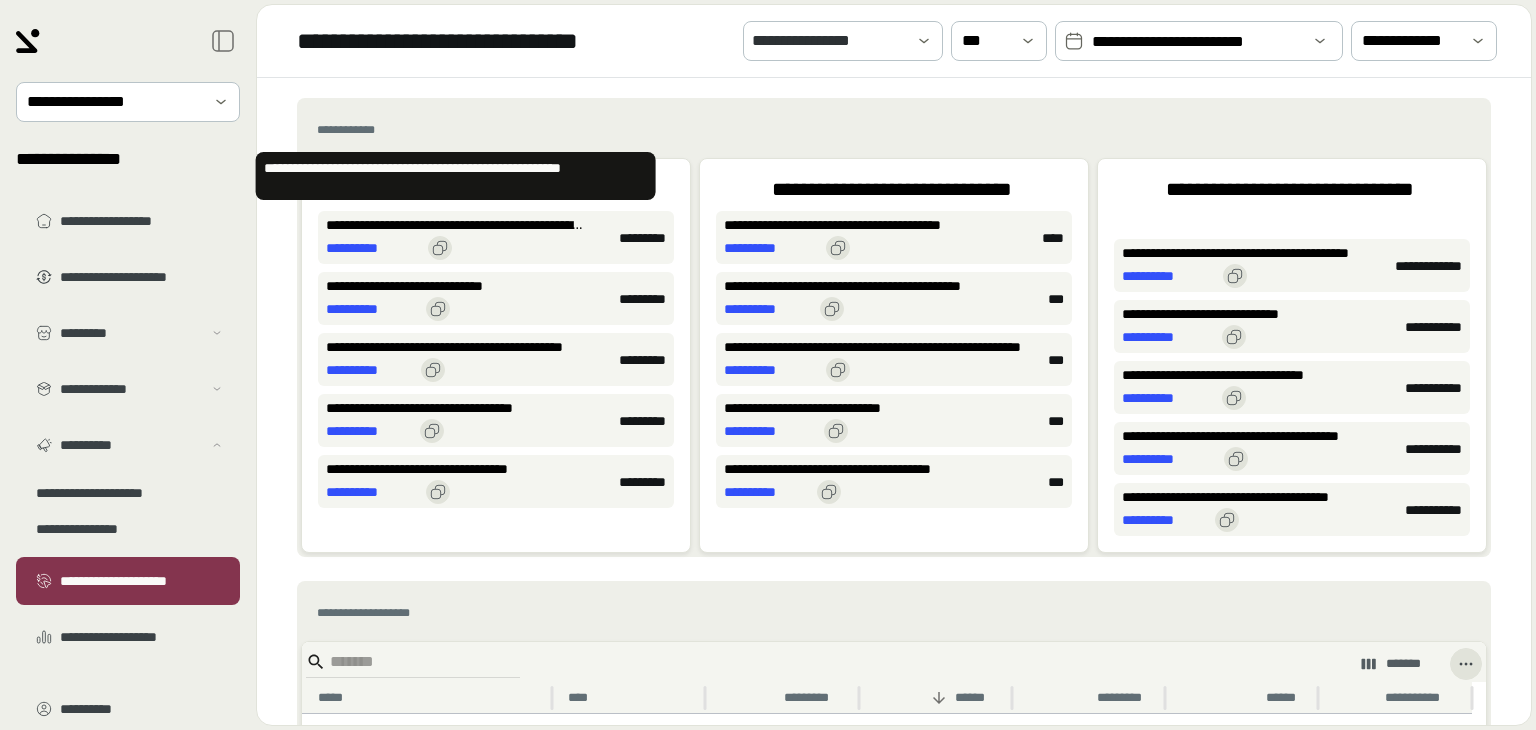 click on "**********" at bounding box center (456, 225) 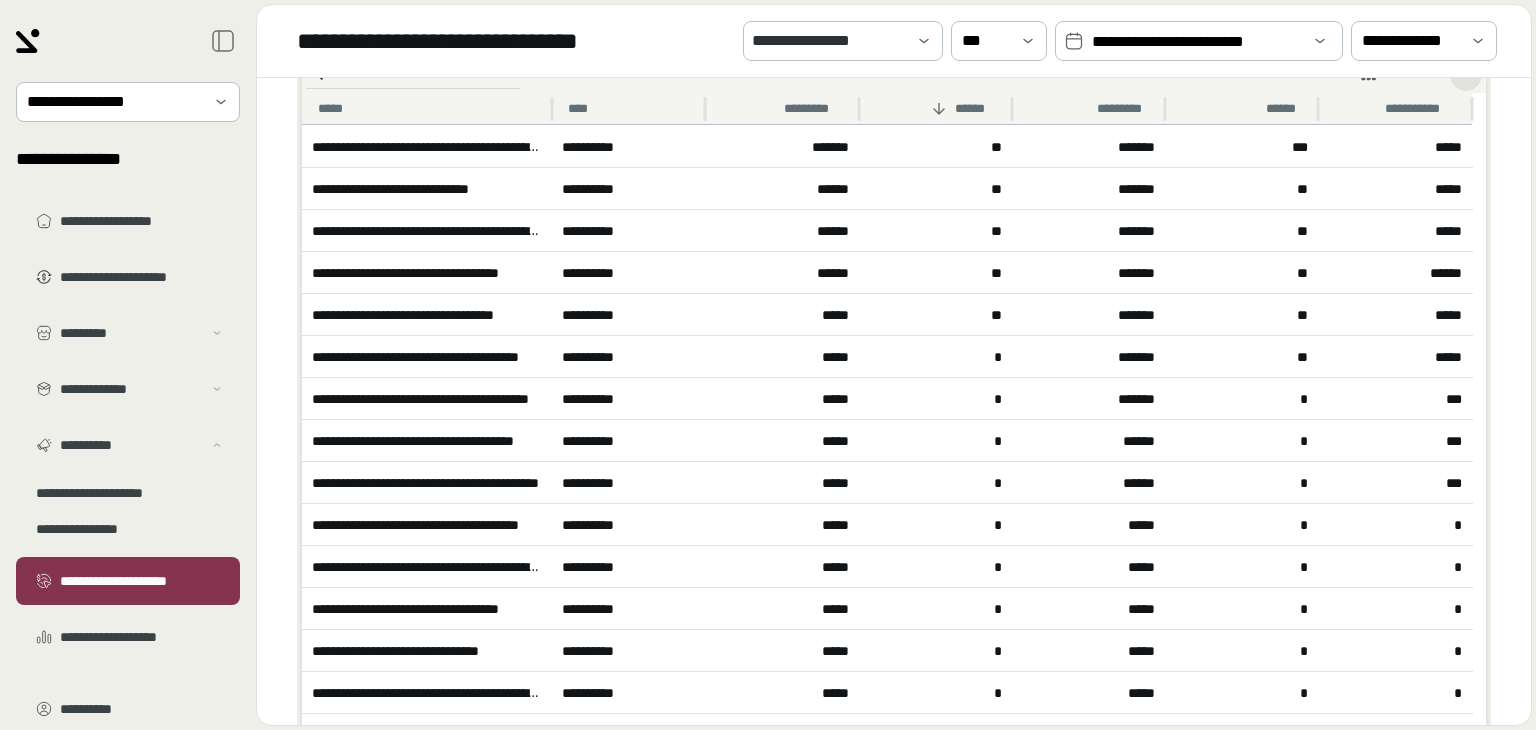 scroll, scrollTop: 872, scrollLeft: 0, axis: vertical 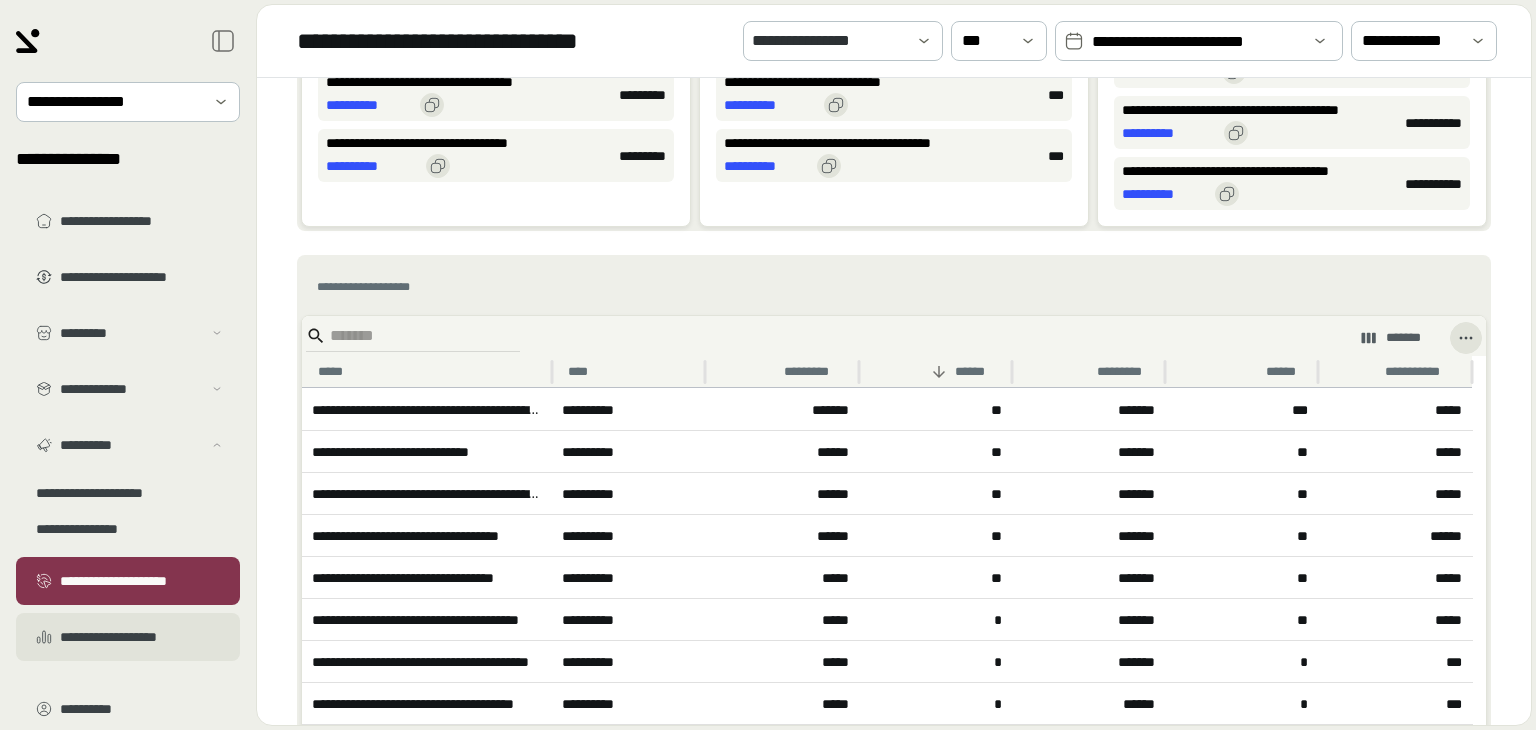 click on "**********" at bounding box center (142, 637) 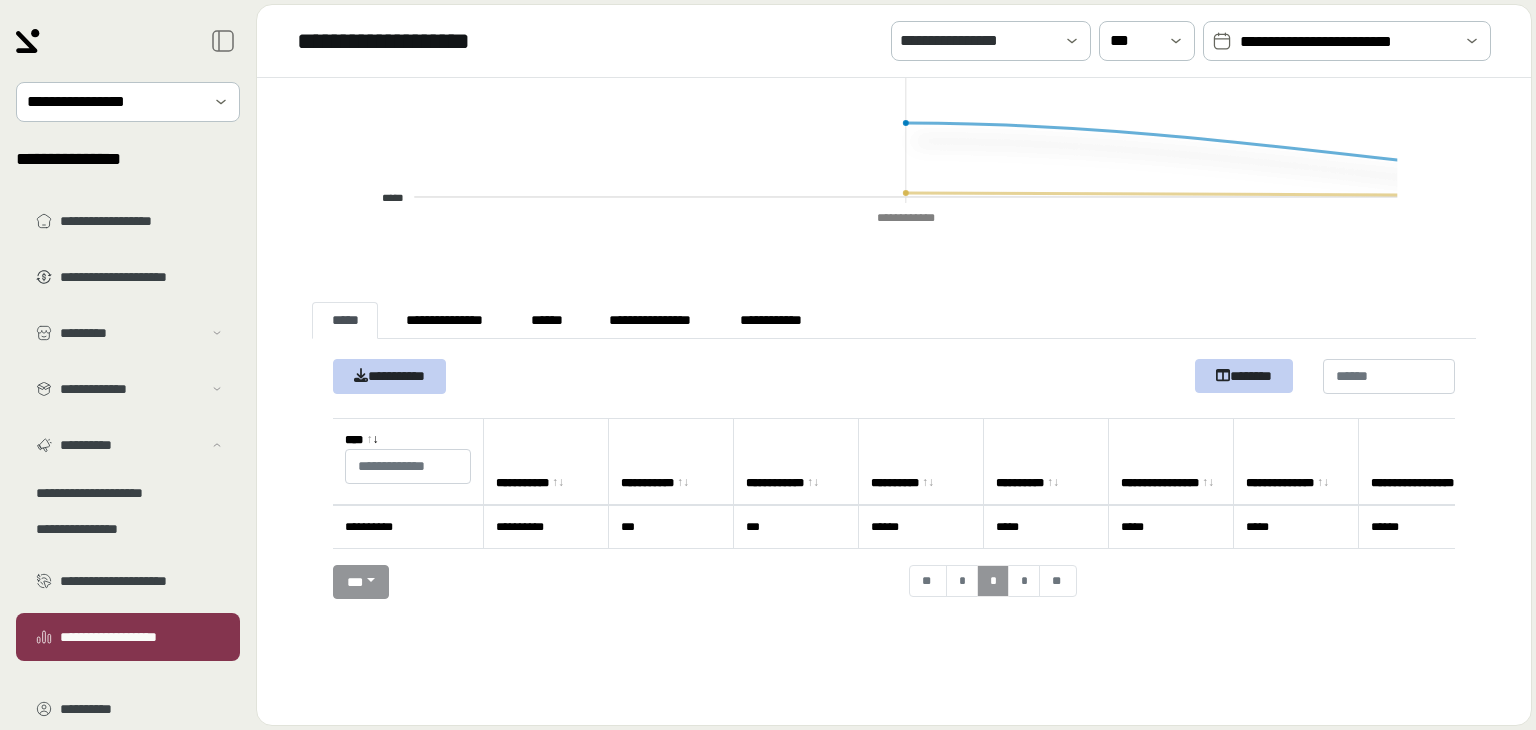 scroll, scrollTop: 559, scrollLeft: 0, axis: vertical 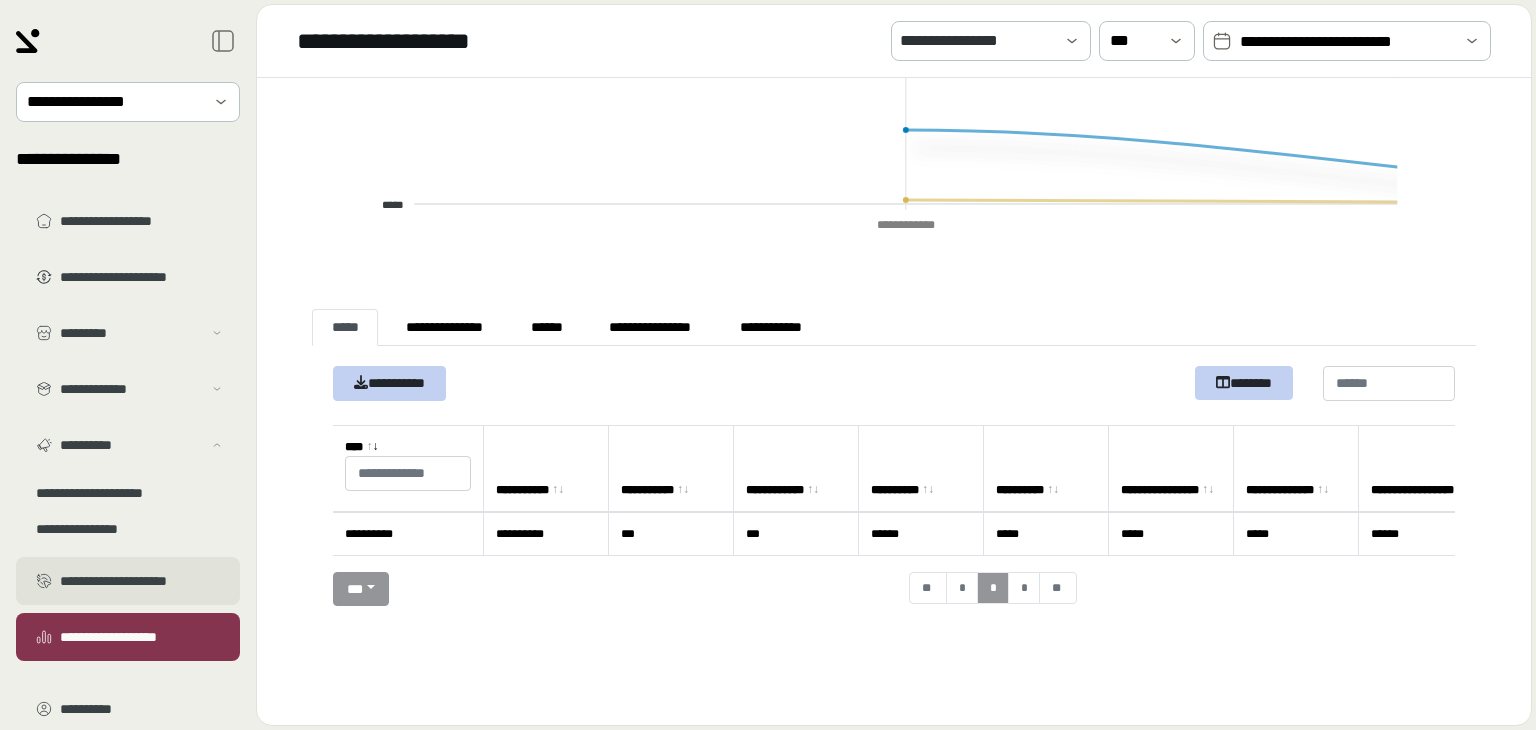 drag, startPoint x: 112, startPoint y: 584, endPoint x: 122, endPoint y: 571, distance: 16.40122 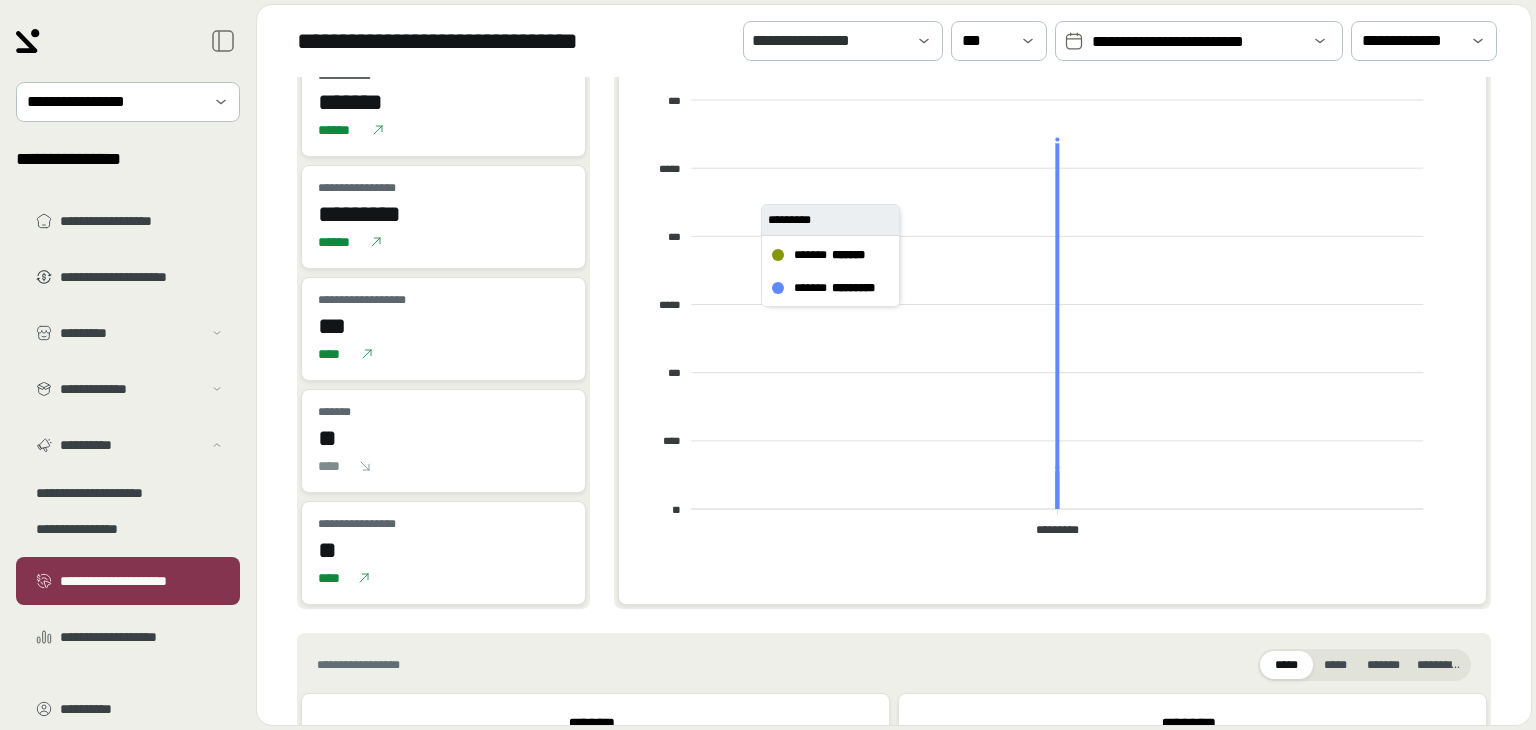 scroll, scrollTop: 0, scrollLeft: 0, axis: both 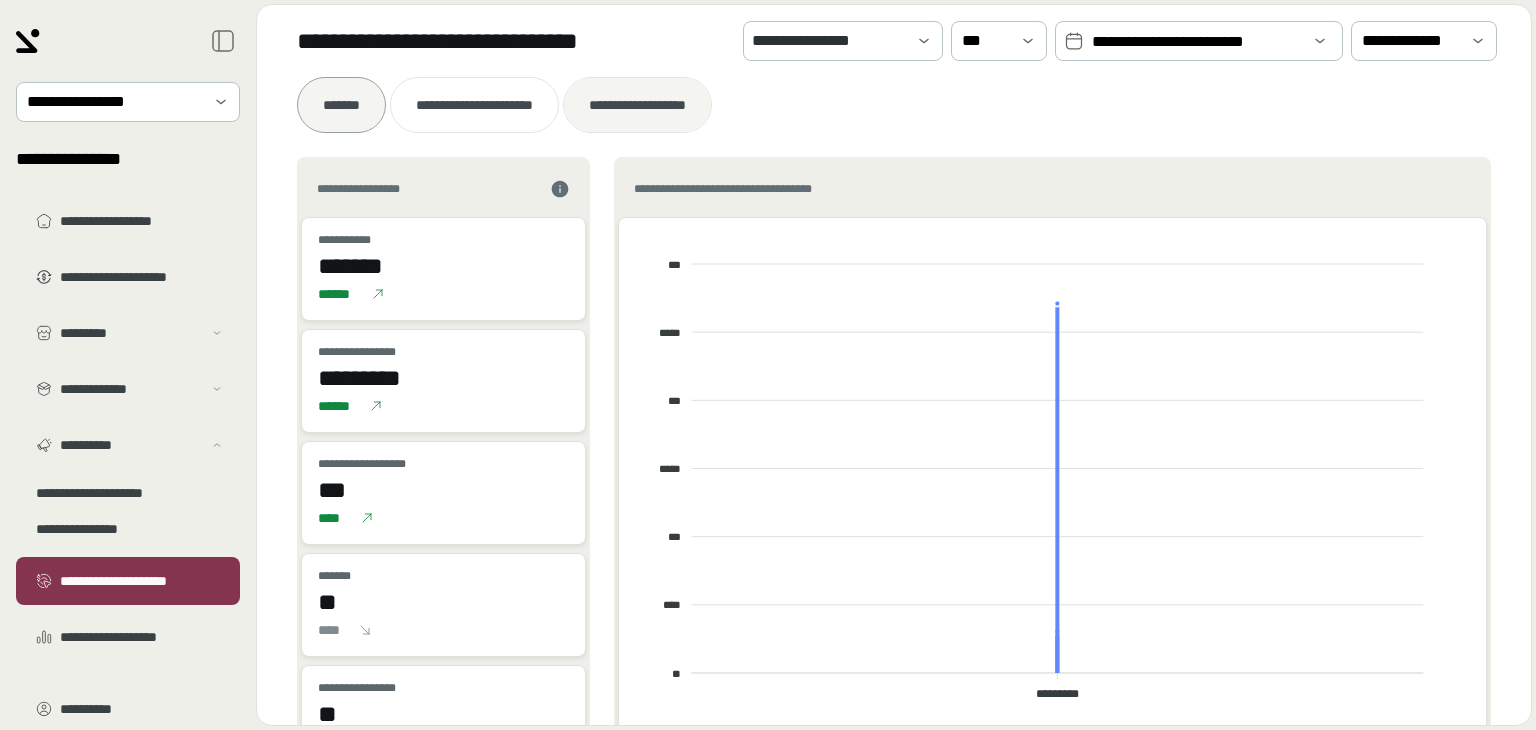 click on "**********" at bounding box center (637, 105) 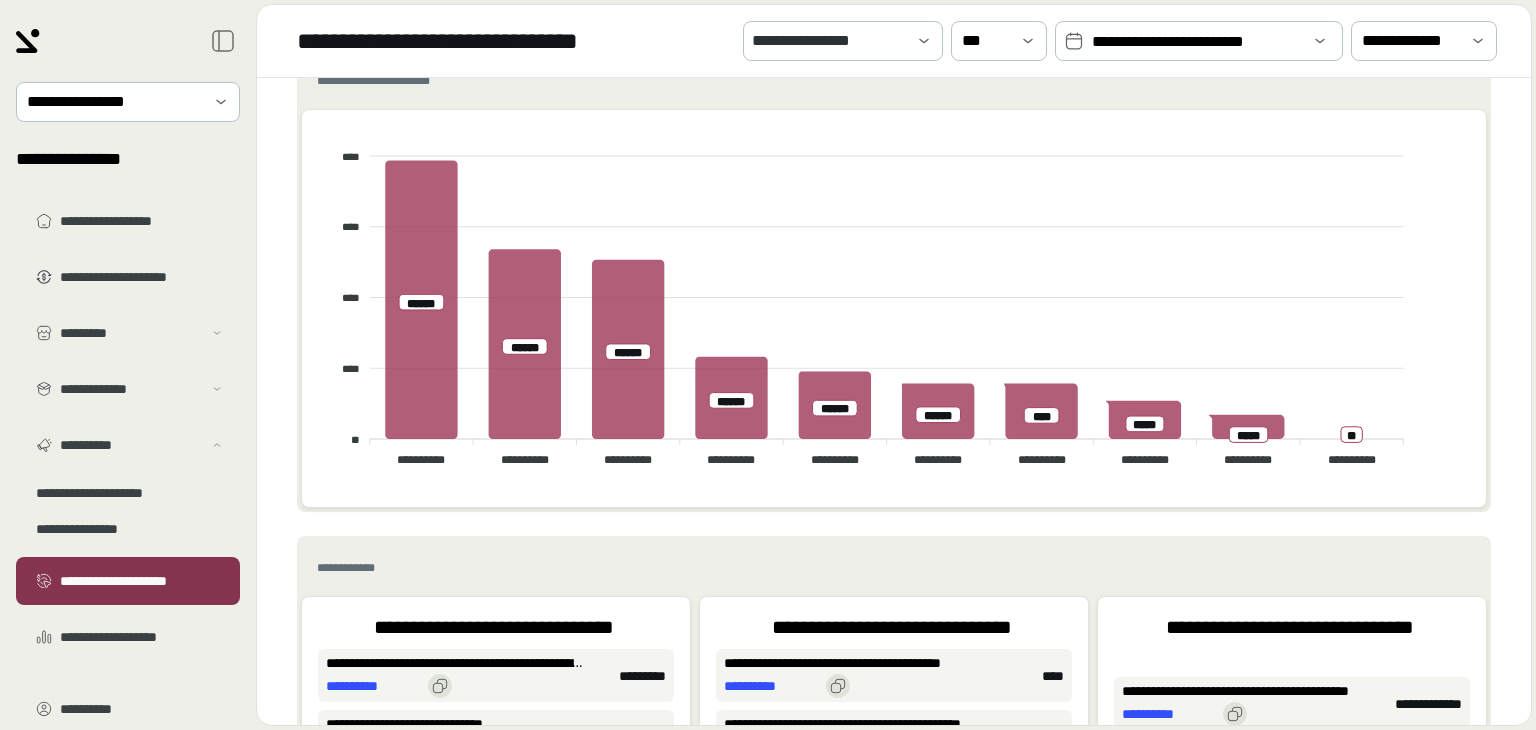scroll, scrollTop: 300, scrollLeft: 0, axis: vertical 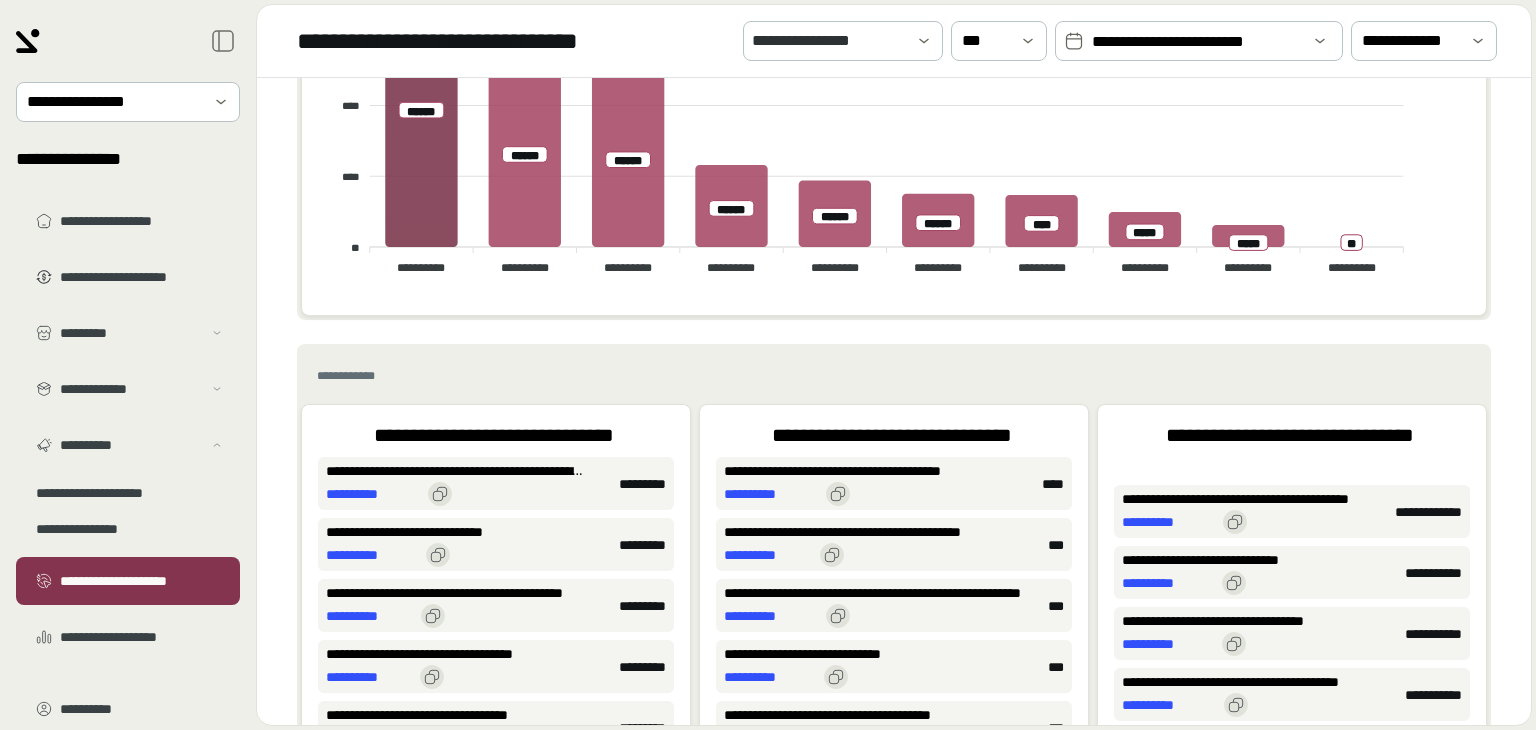 click 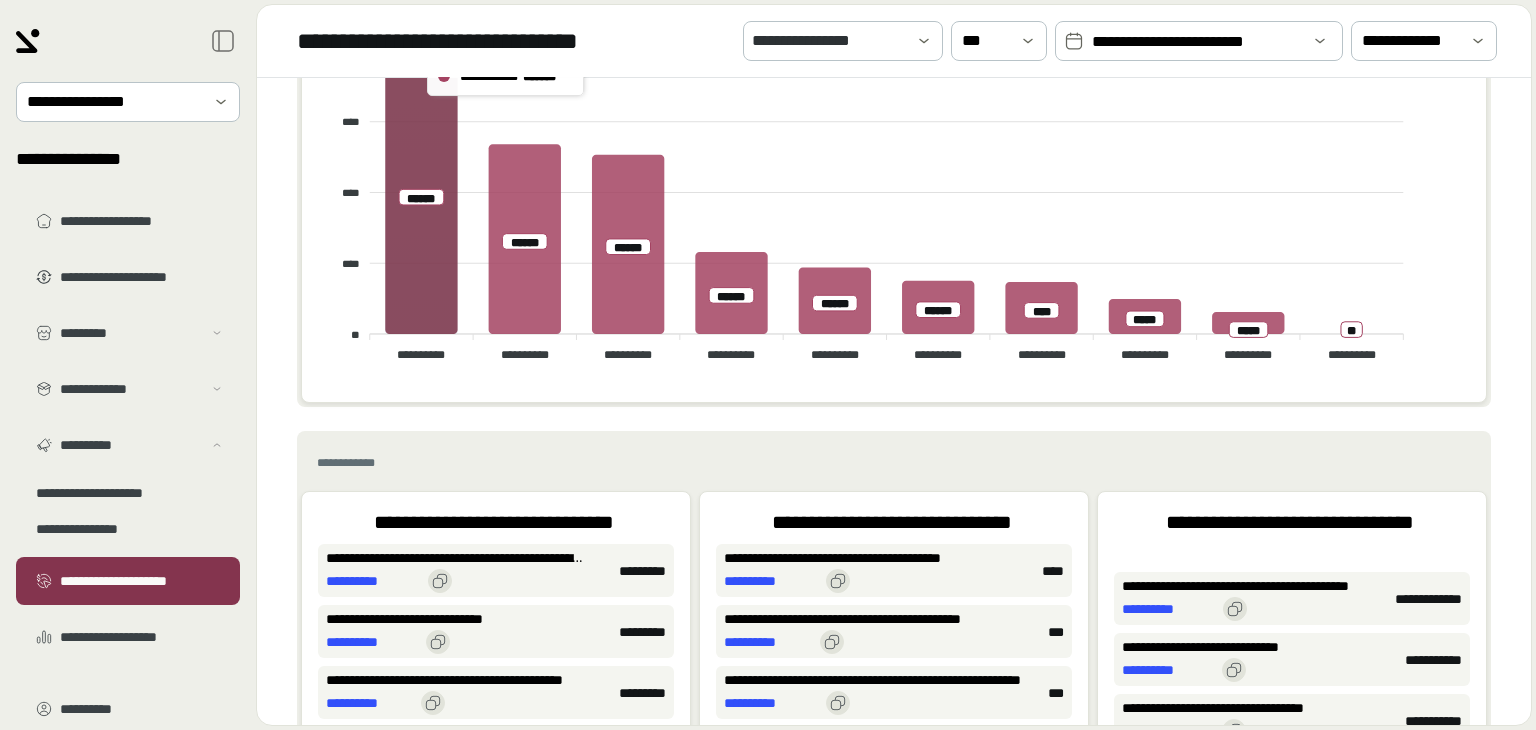scroll, scrollTop: 100, scrollLeft: 0, axis: vertical 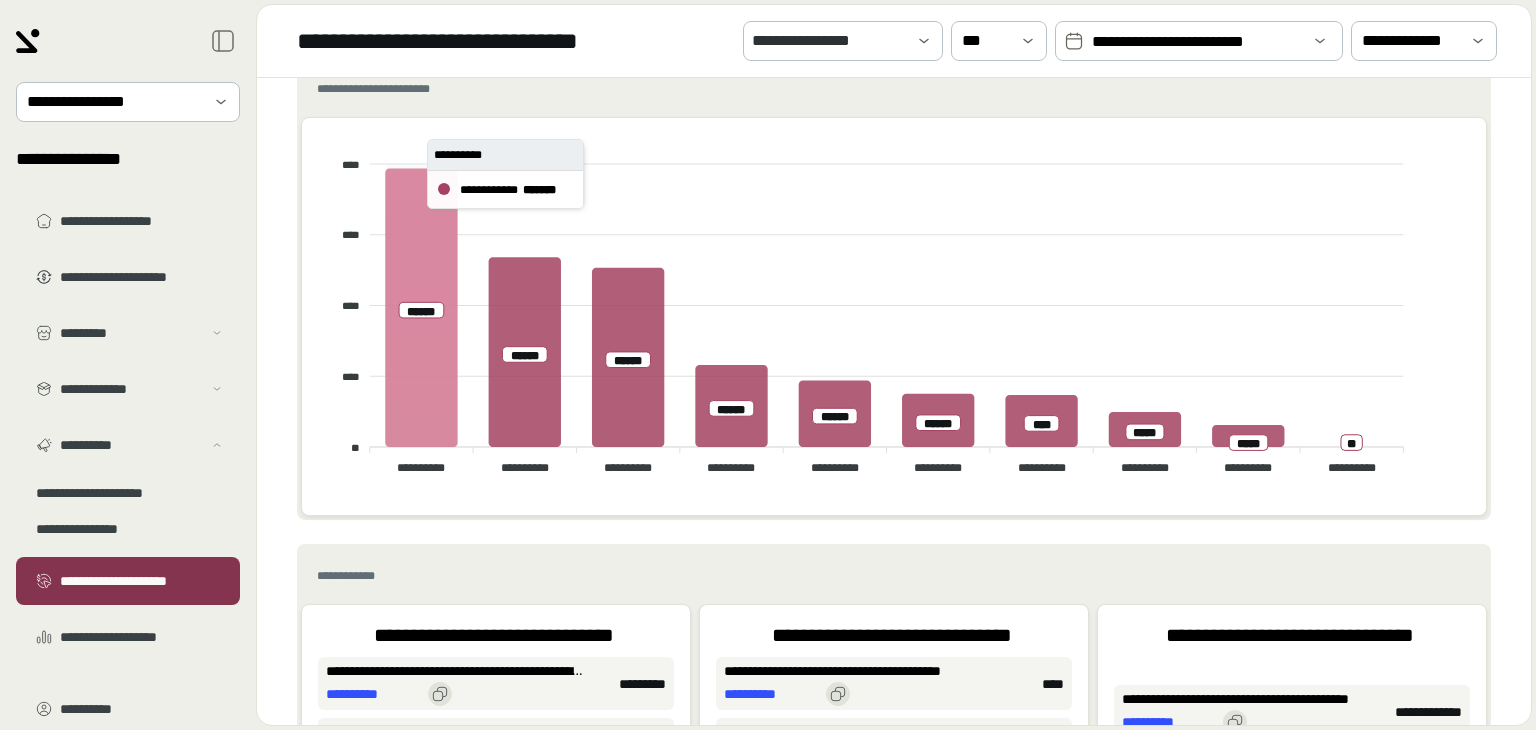 click 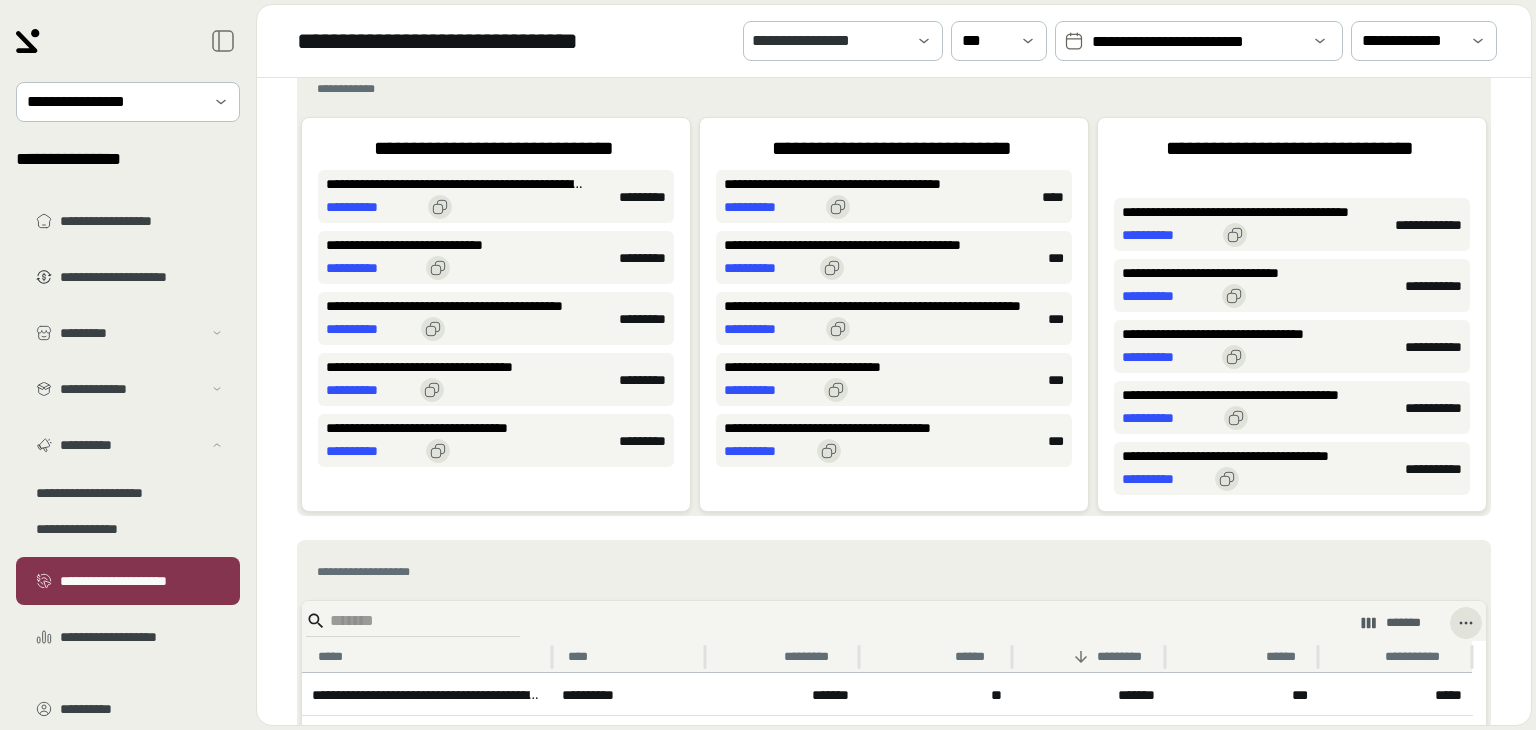 scroll, scrollTop: 600, scrollLeft: 0, axis: vertical 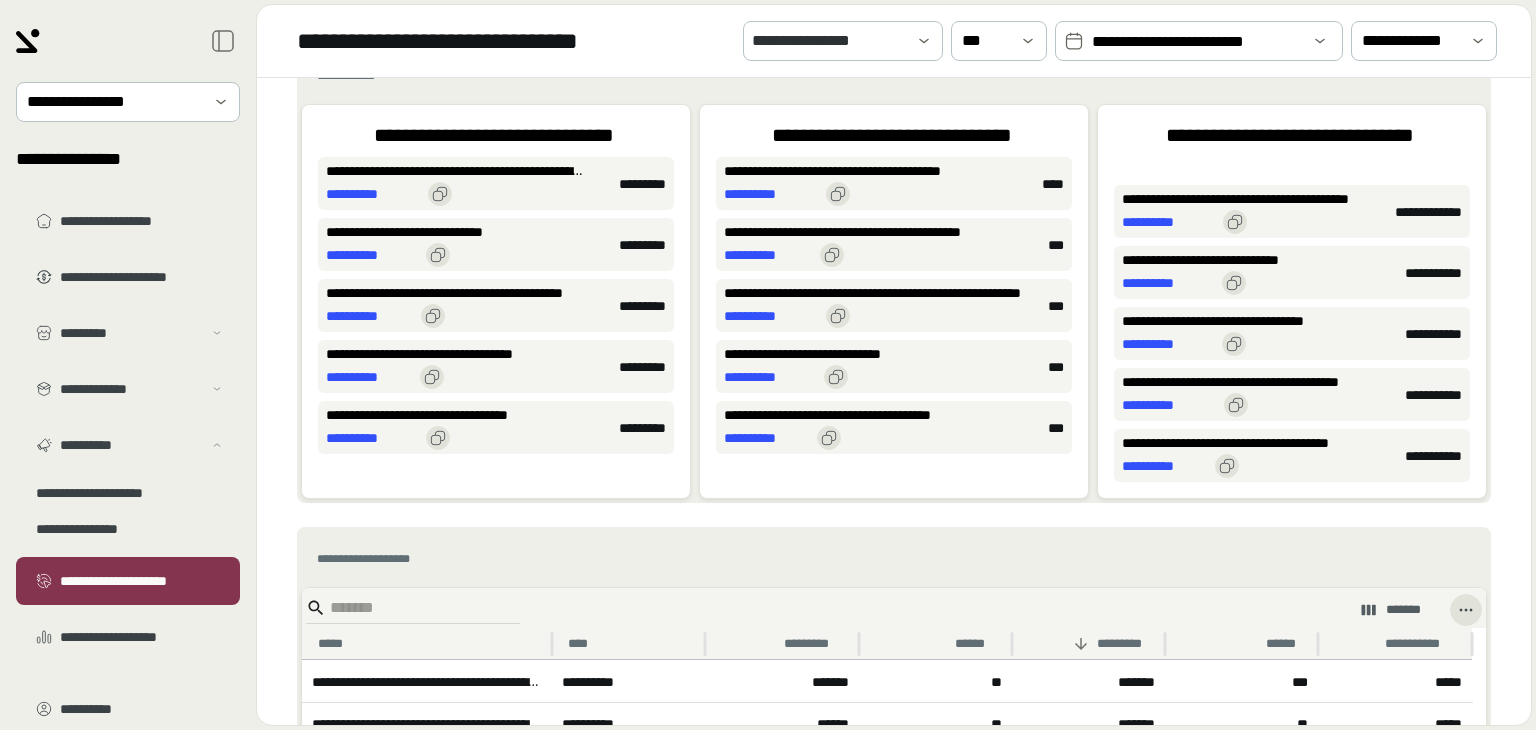 click on "** ******" at bounding box center (632, 184) 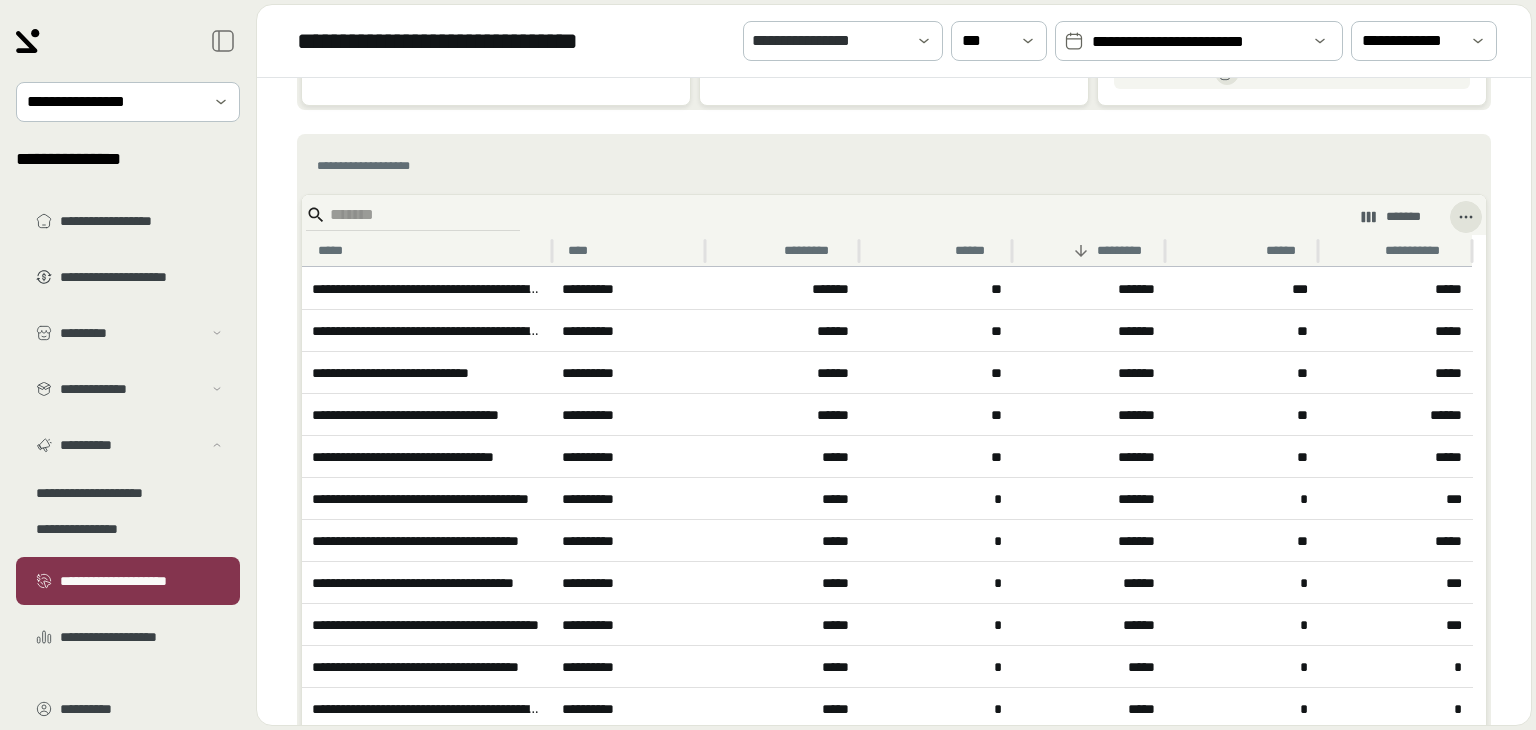 scroll, scrollTop: 1100, scrollLeft: 0, axis: vertical 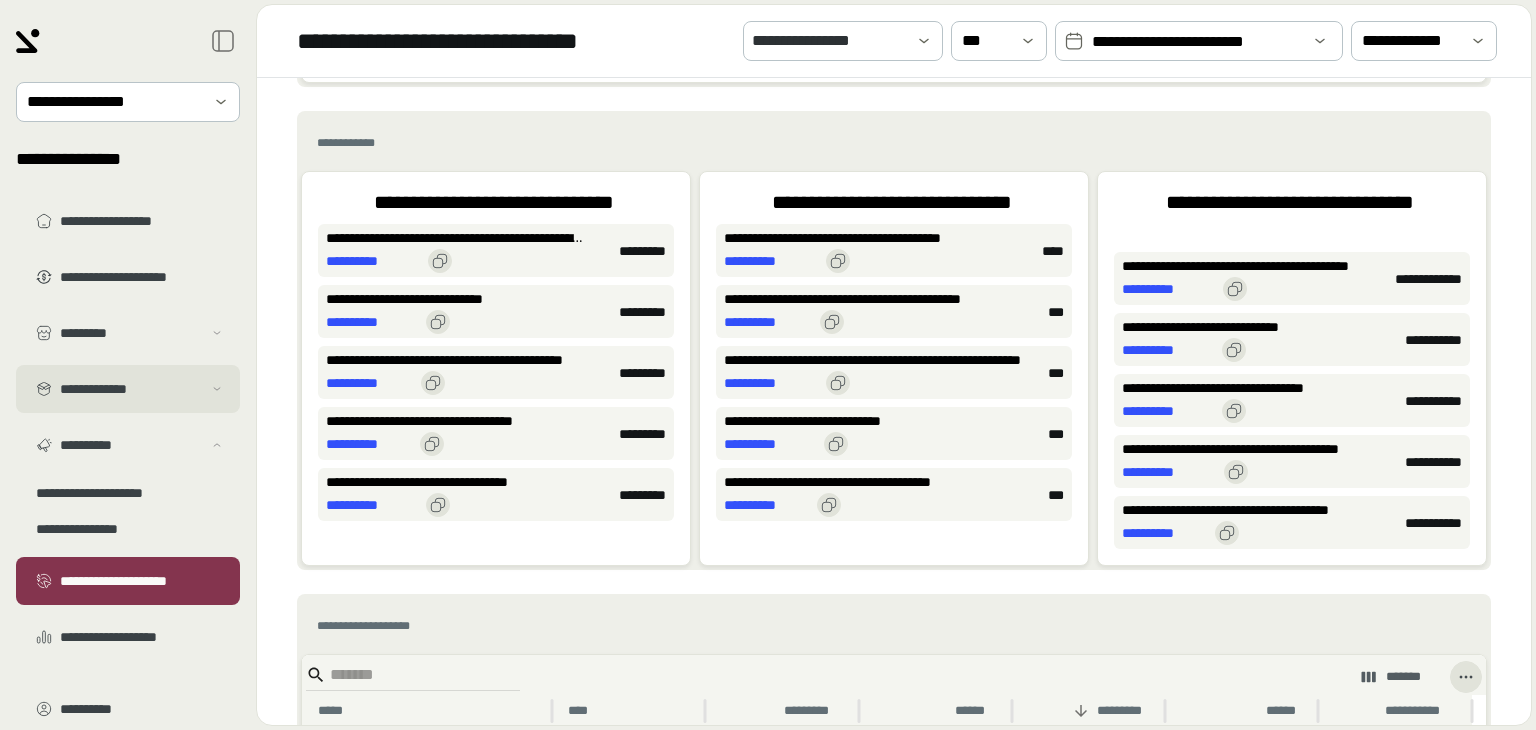 click on "**********" at bounding box center [131, 389] 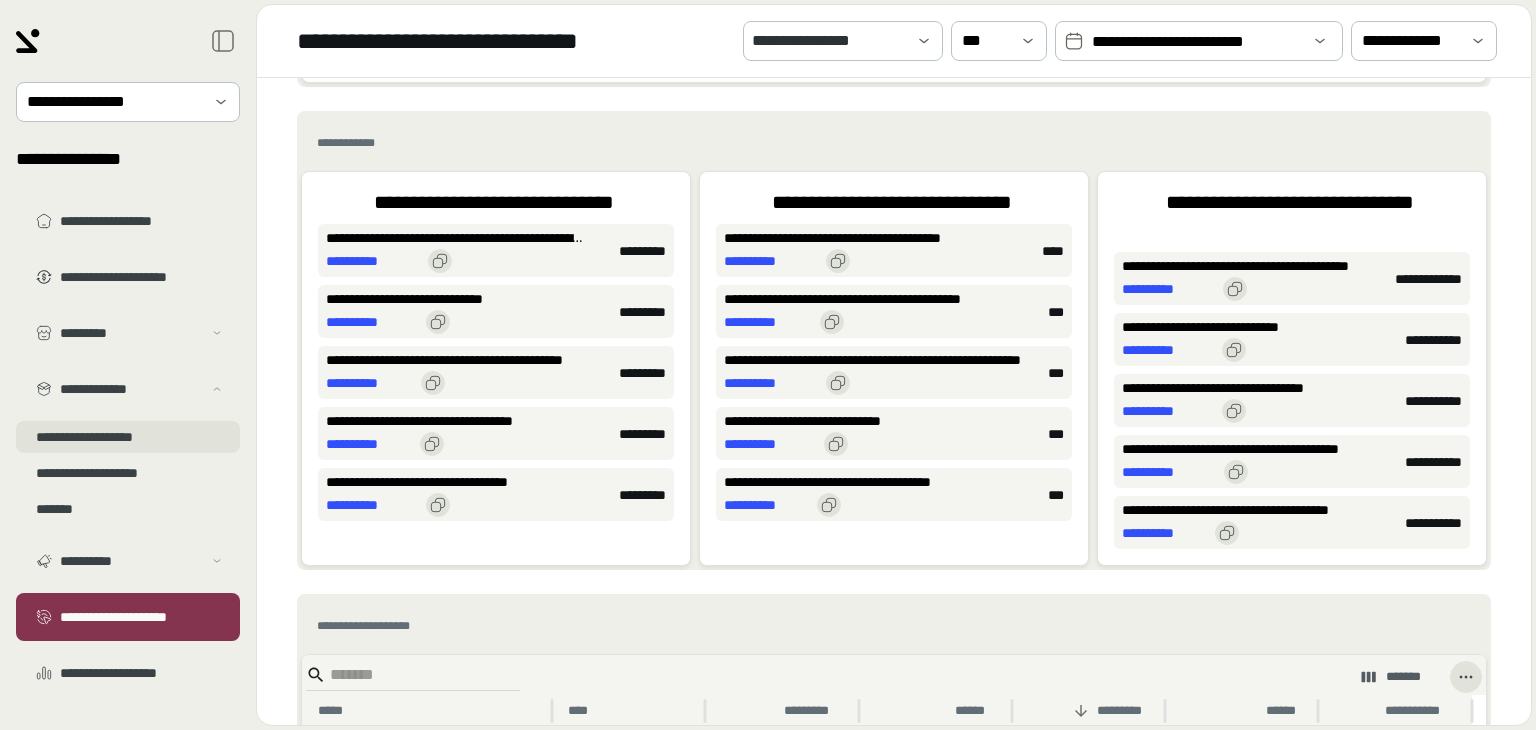 click on "**********" at bounding box center (128, 437) 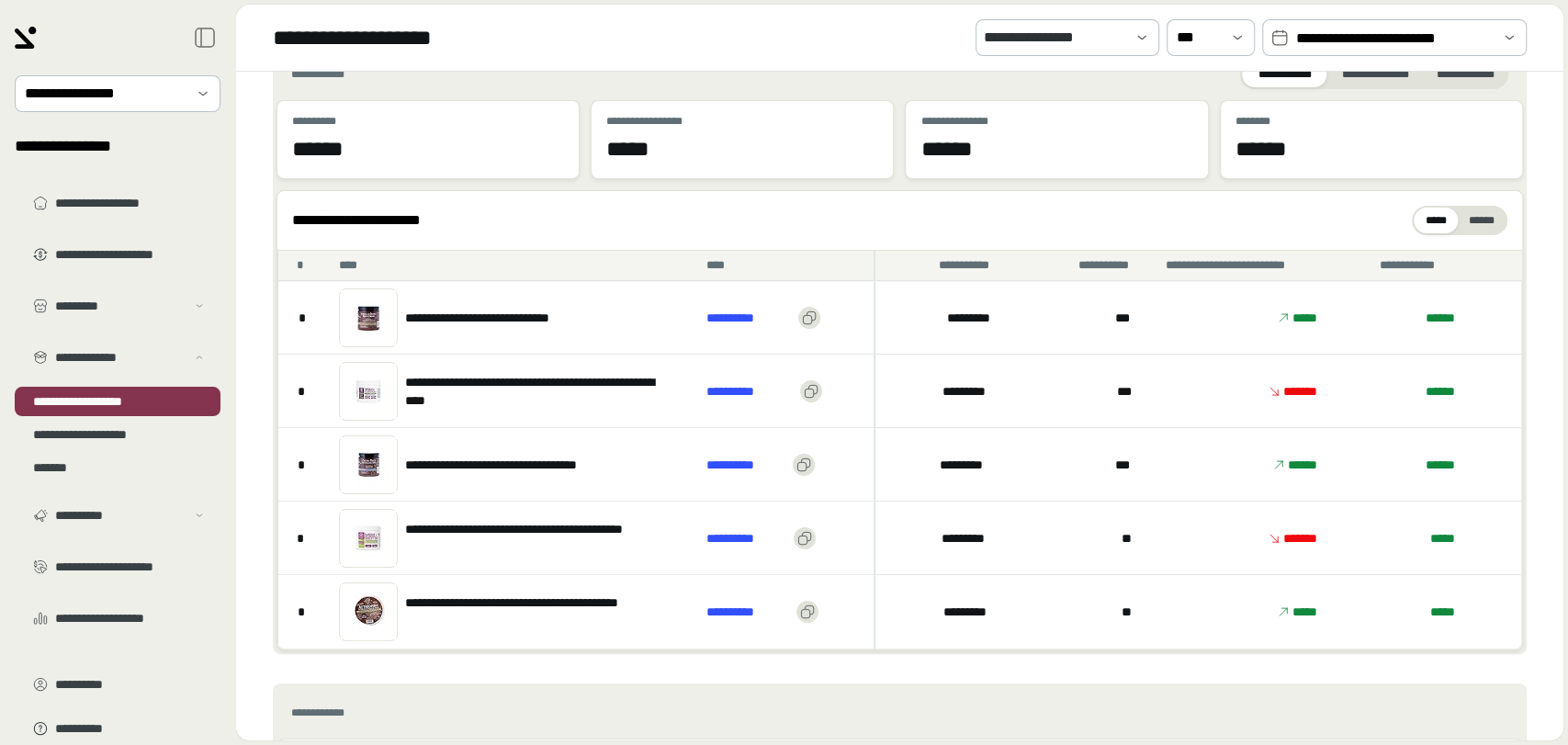 scroll, scrollTop: 102, scrollLeft: 0, axis: vertical 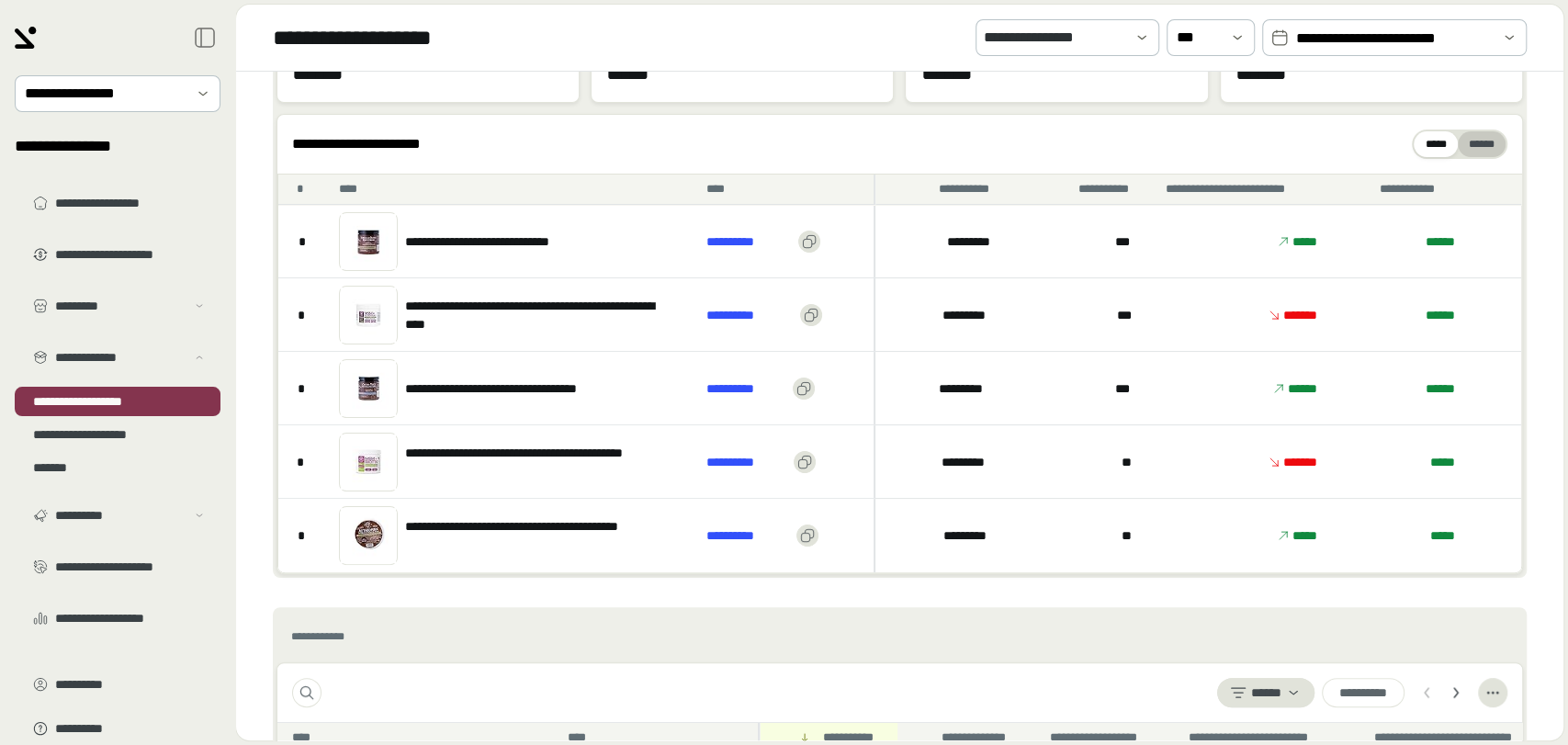 click on "******" at bounding box center [1482, 144] 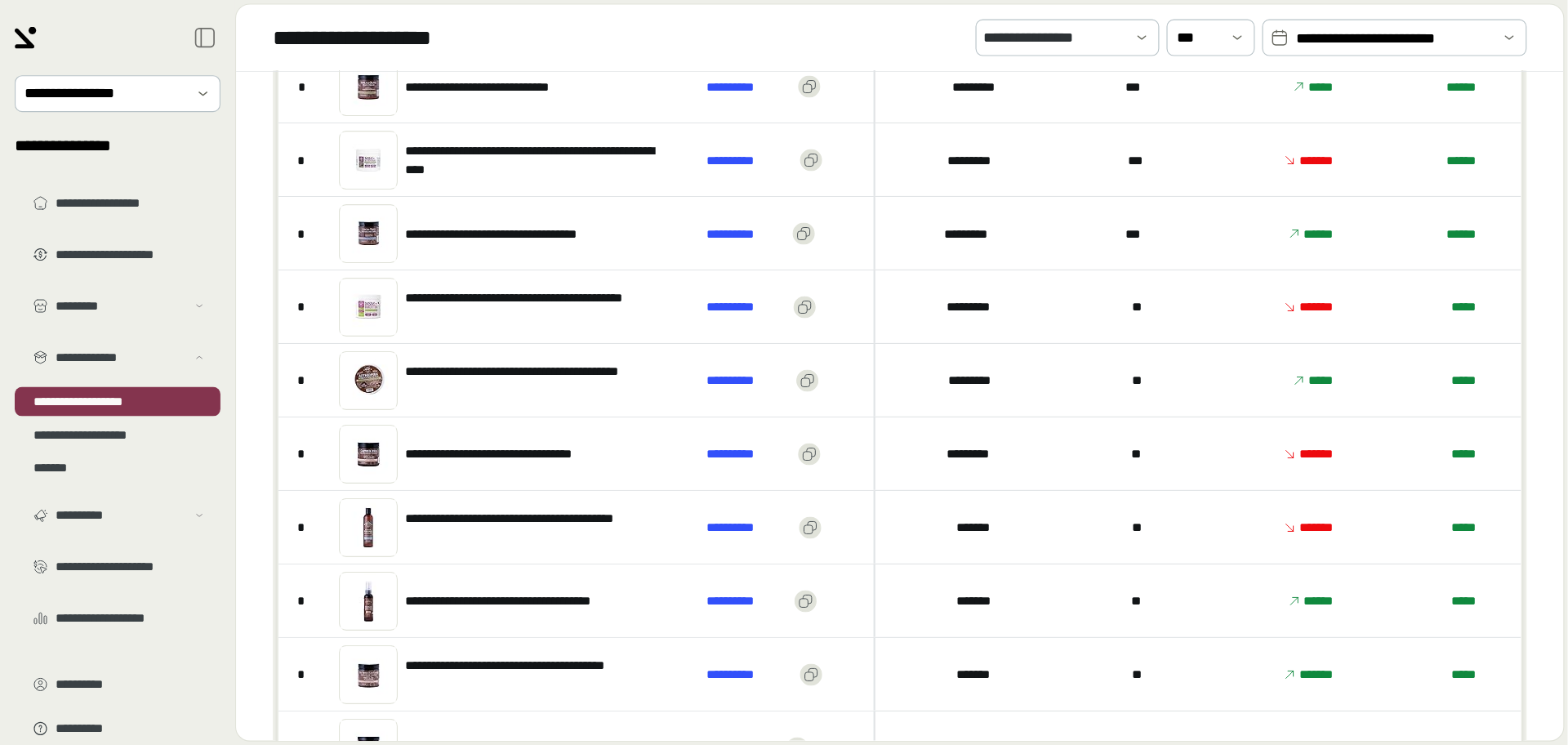 scroll, scrollTop: 272, scrollLeft: 0, axis: vertical 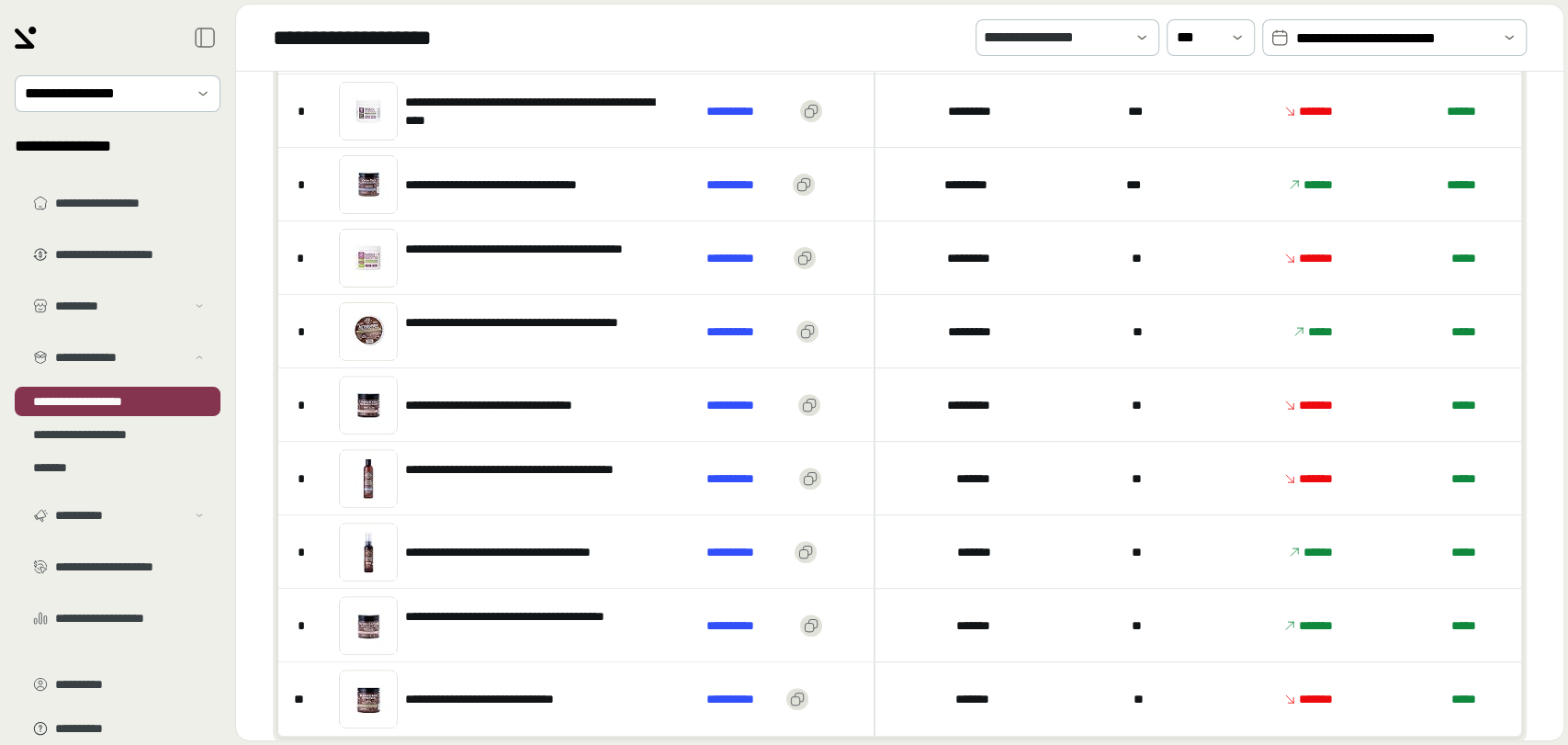 type 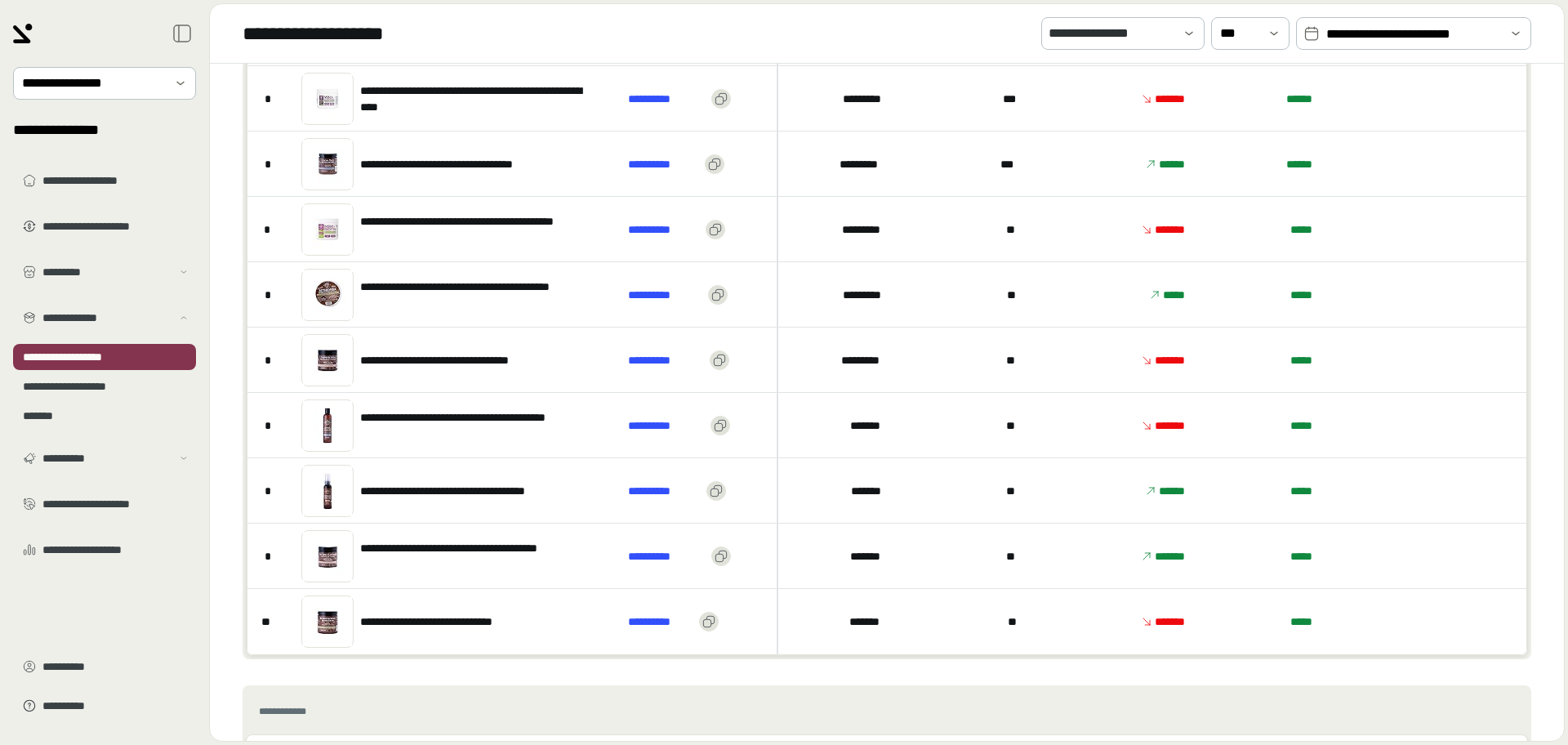 scroll, scrollTop: 170, scrollLeft: 0, axis: vertical 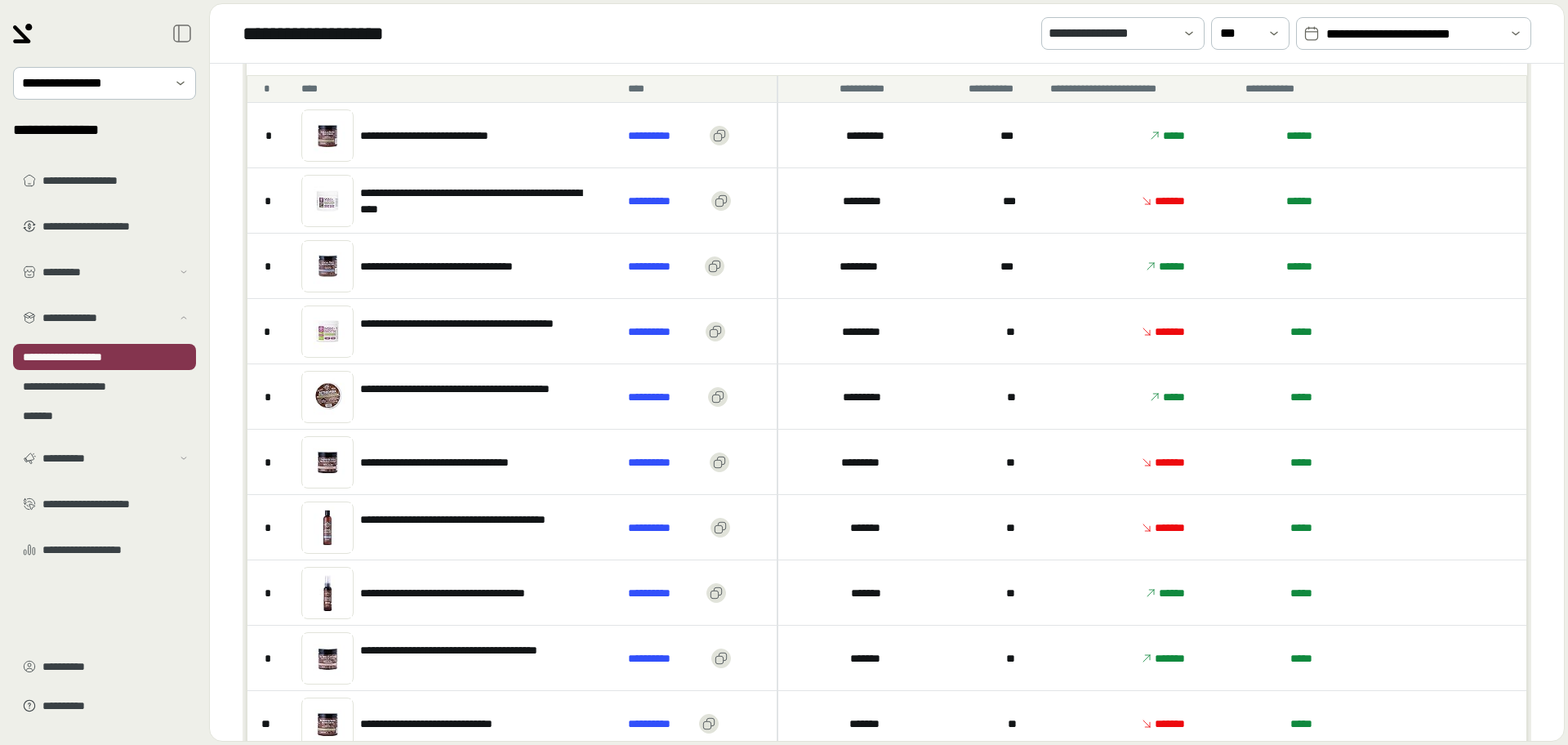 drag, startPoint x: 1564, startPoint y: 319, endPoint x: 1557, endPoint y: 355, distance: 36.674242 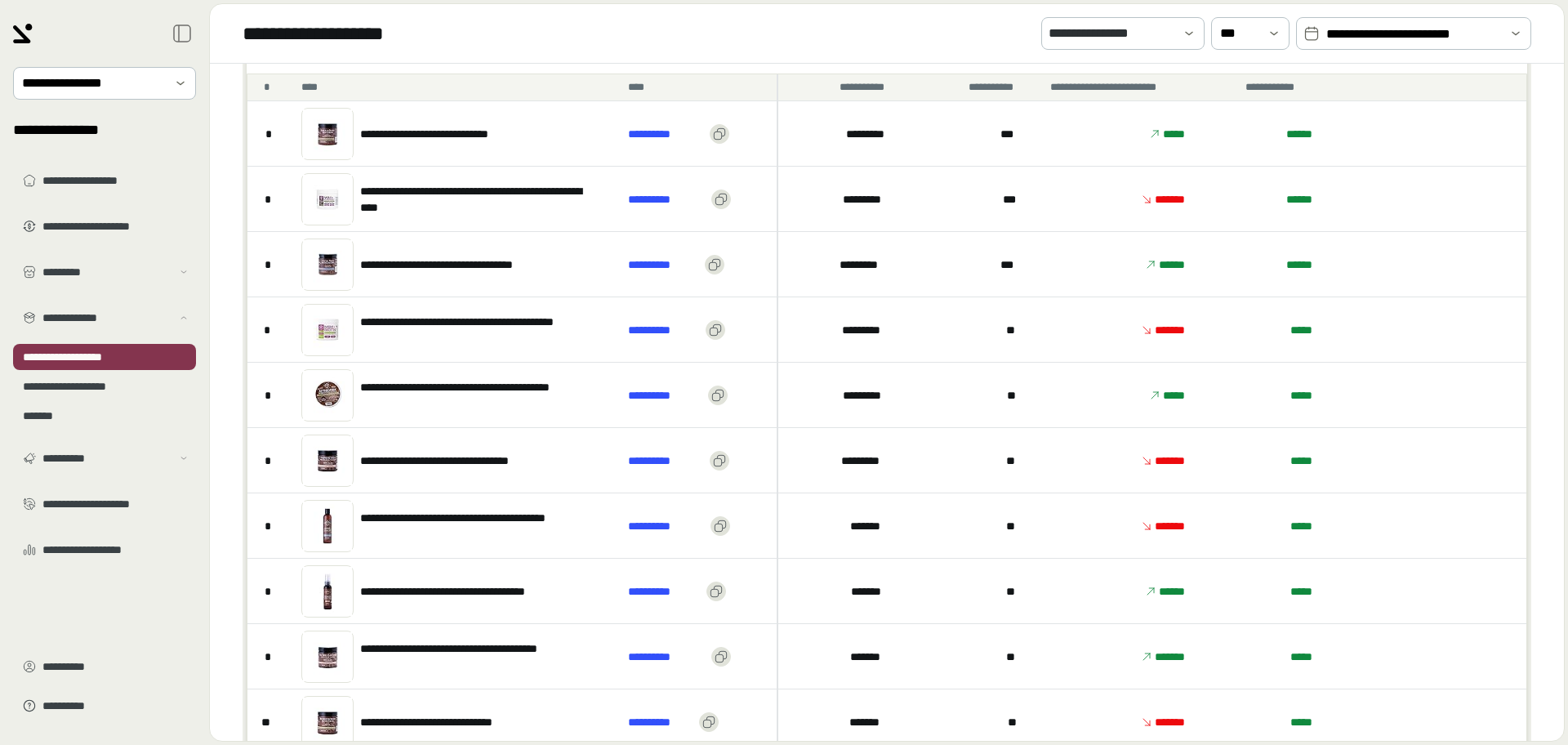 scroll, scrollTop: 179, scrollLeft: 0, axis: vertical 